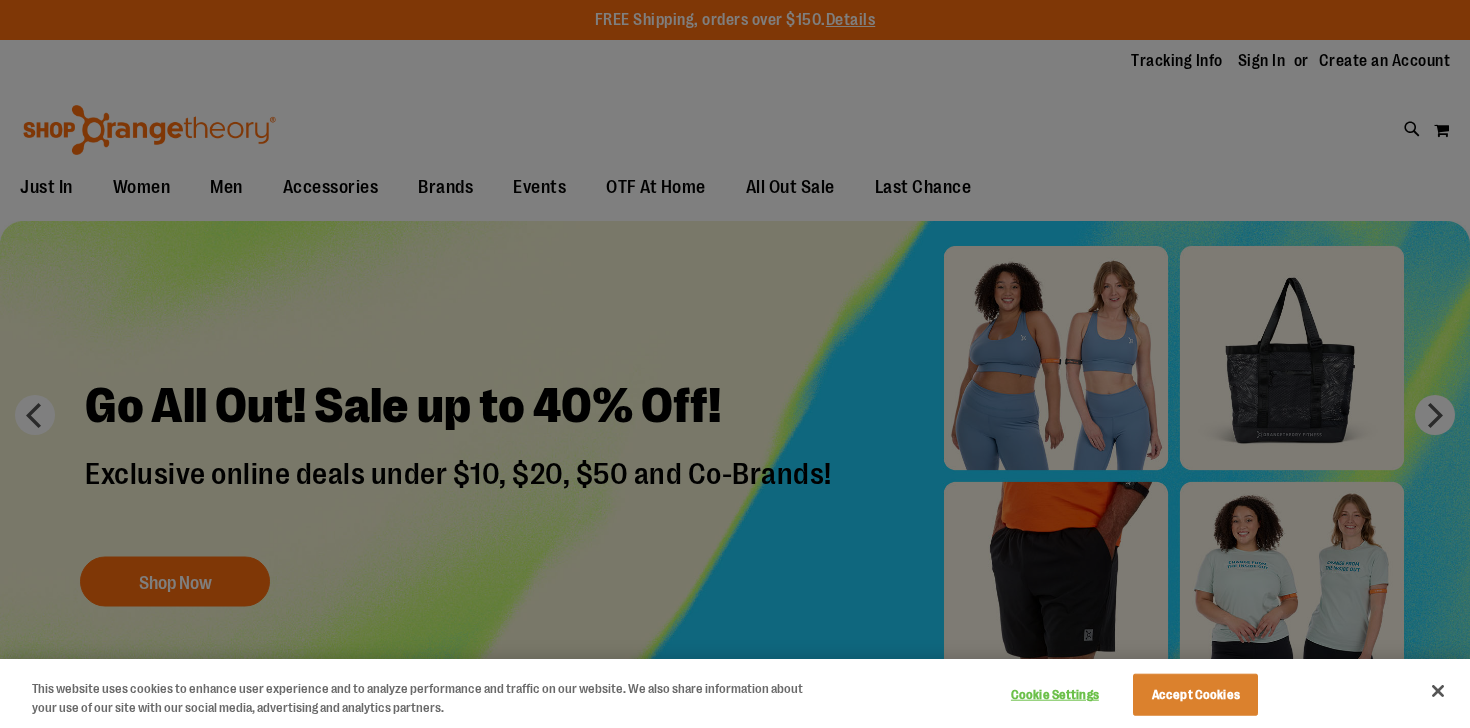 scroll, scrollTop: 0, scrollLeft: 0, axis: both 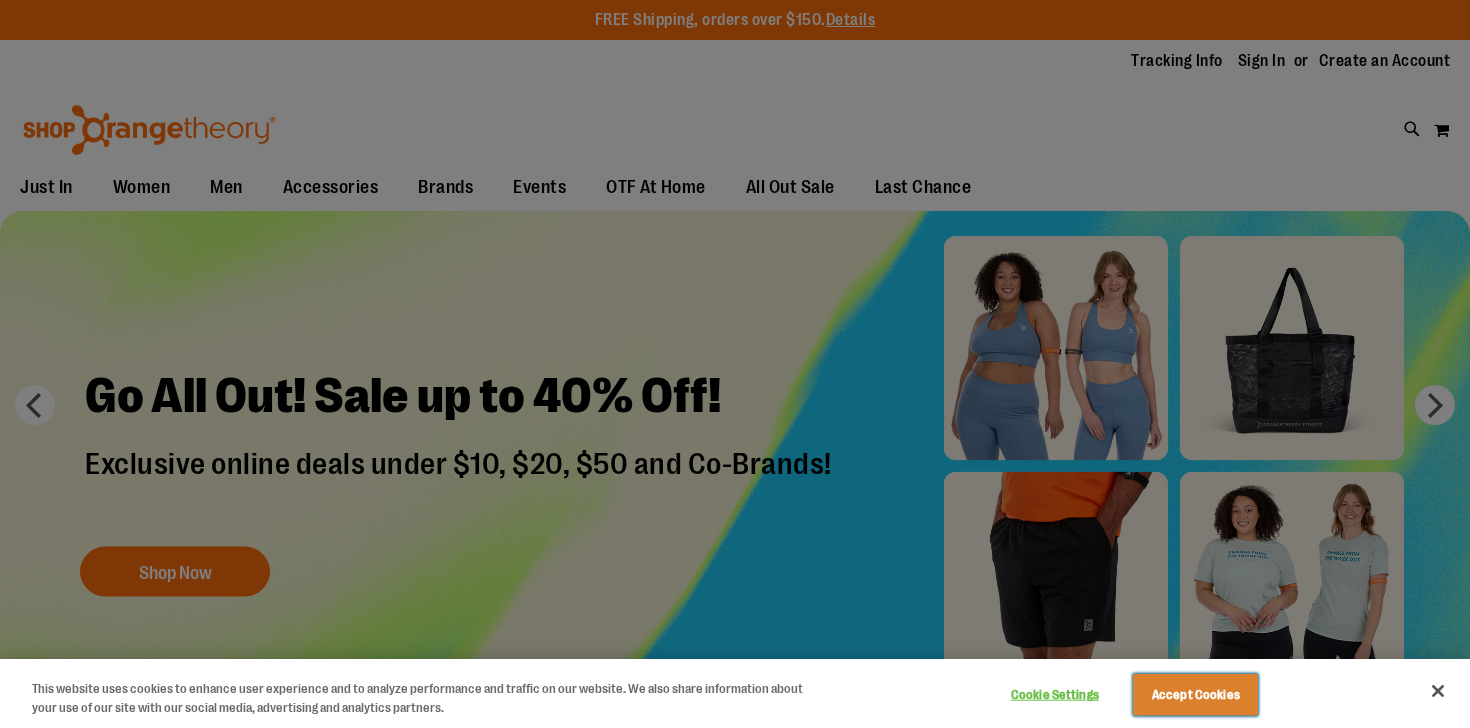 click on "Accept Cookies" at bounding box center [1195, 695] 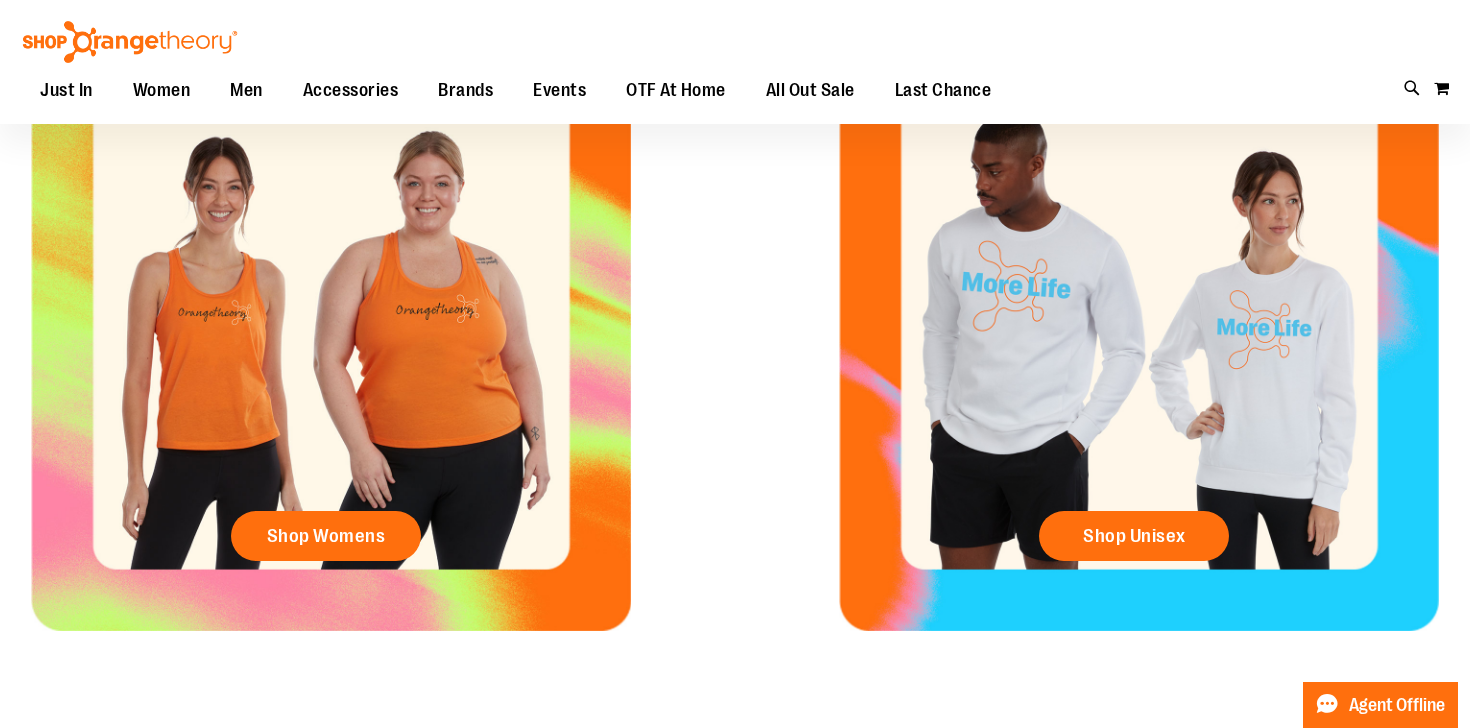scroll, scrollTop: 0, scrollLeft: 0, axis: both 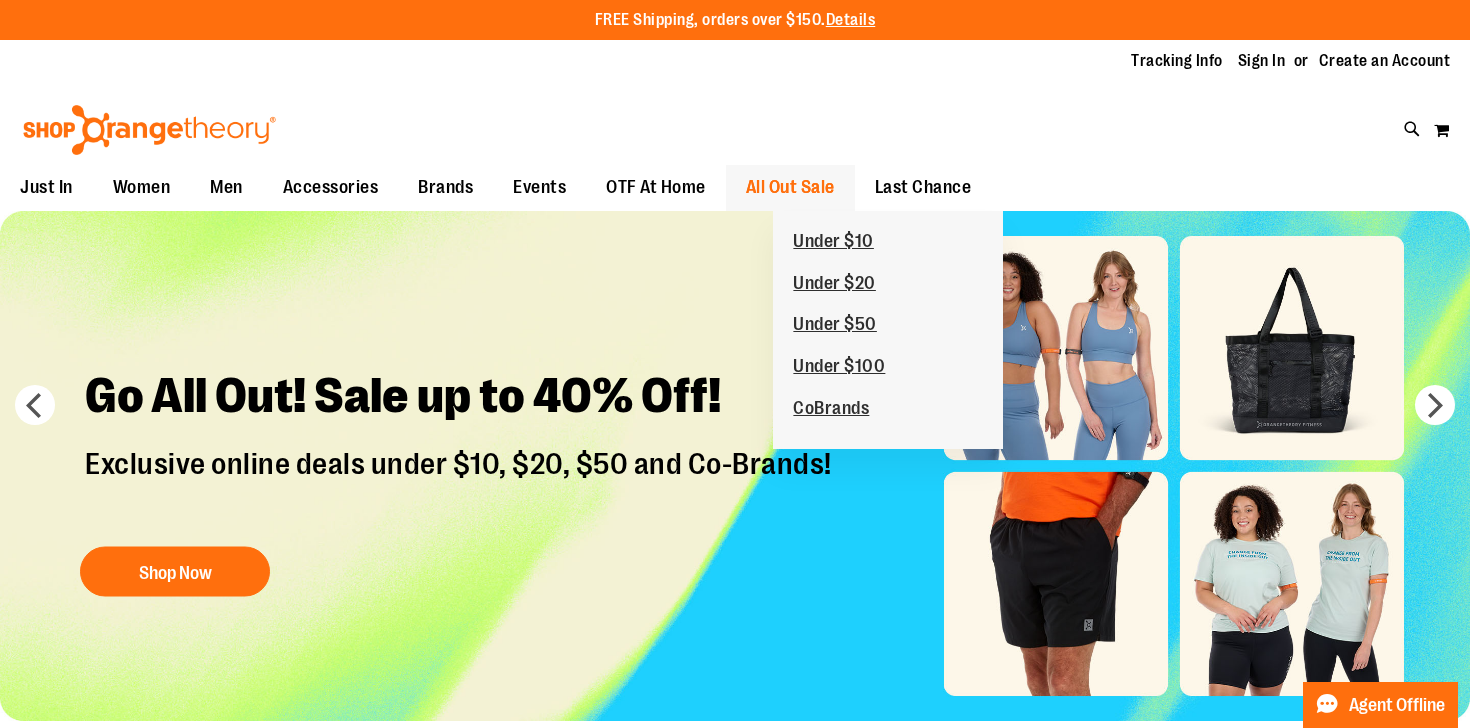 click on "All Out Sale" at bounding box center [790, 187] 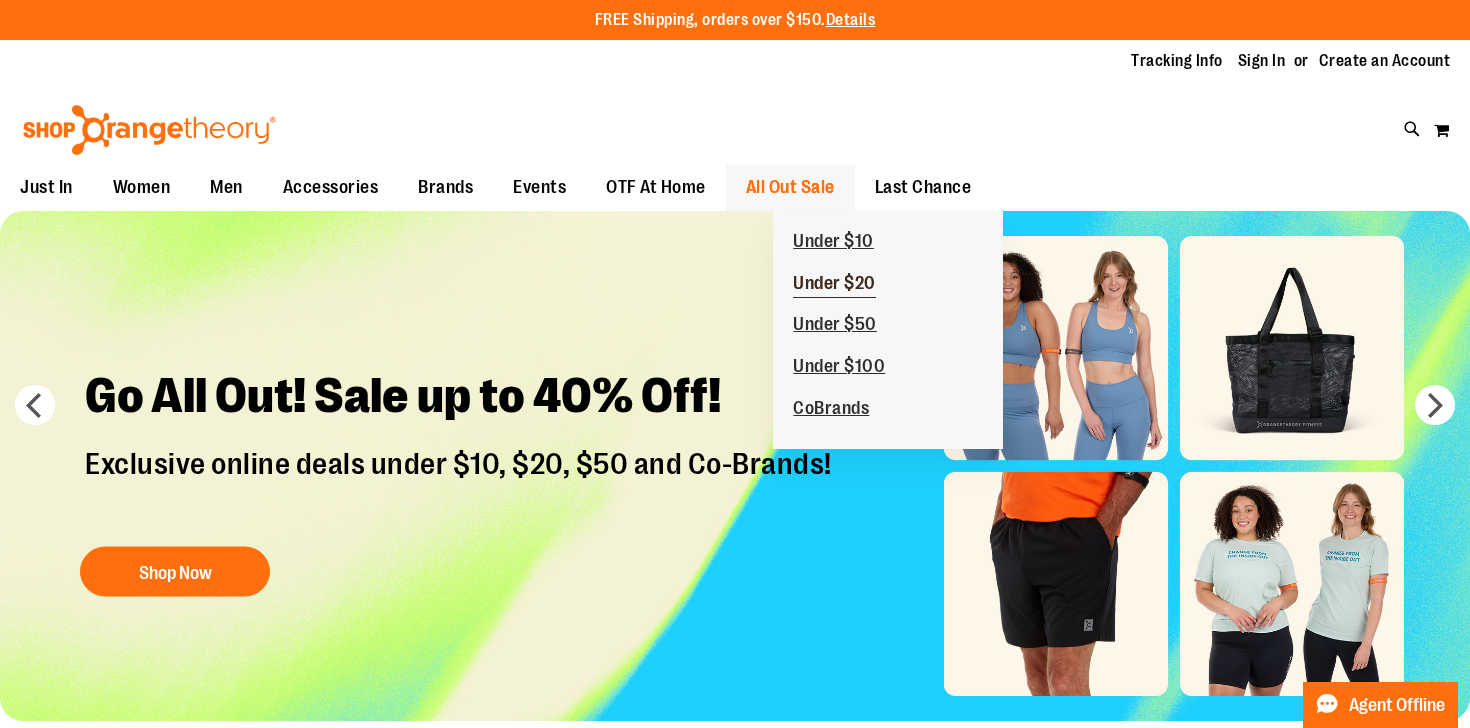 click on "Under $20" at bounding box center [834, 285] 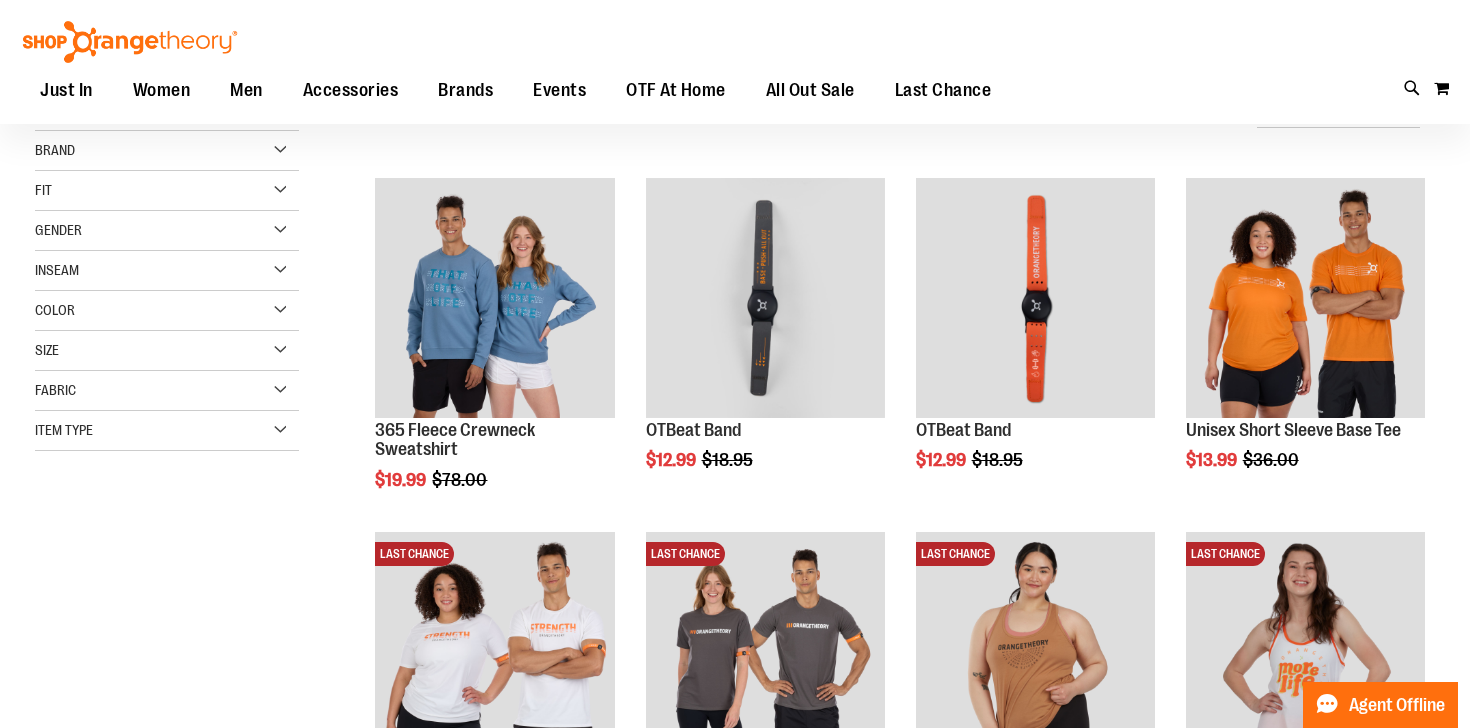 scroll, scrollTop: 226, scrollLeft: 0, axis: vertical 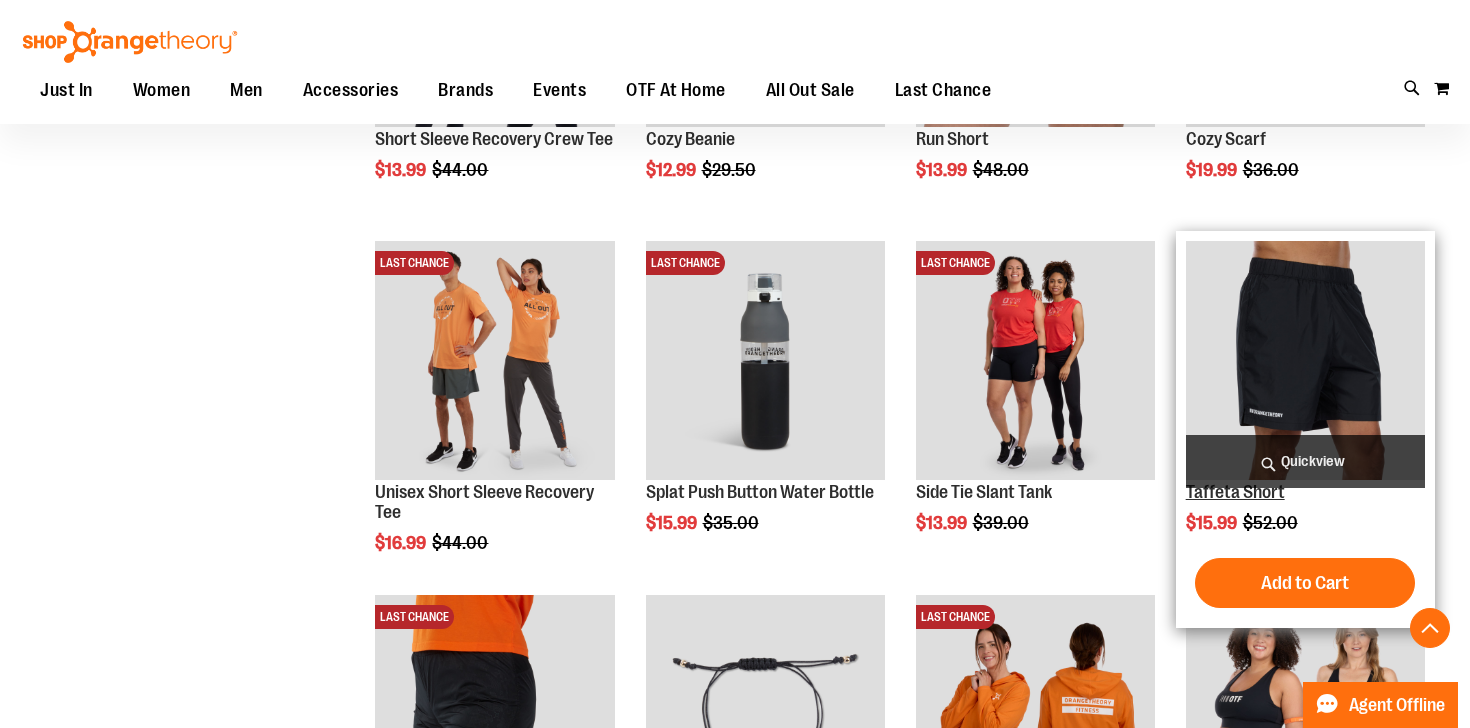 click on "Taffeta Short" at bounding box center [1235, 492] 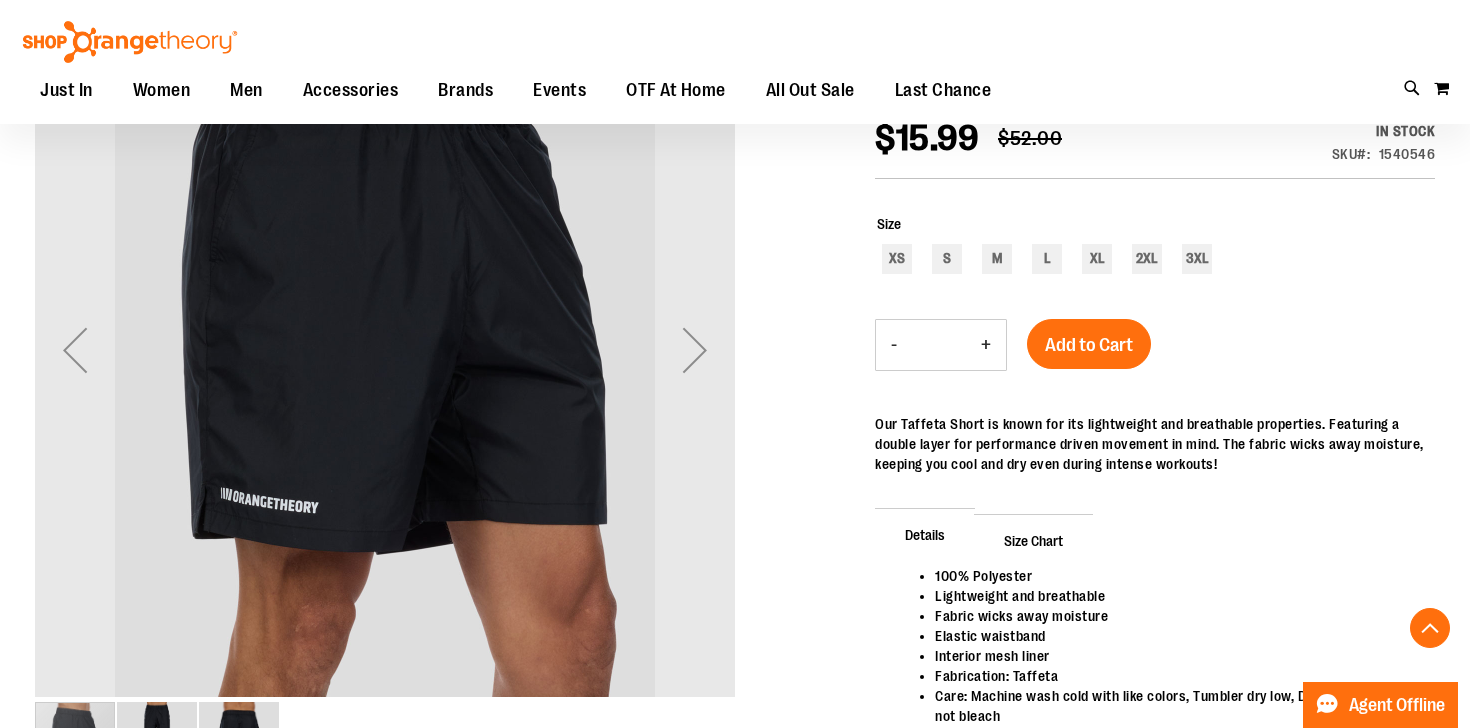 scroll, scrollTop: 324, scrollLeft: 0, axis: vertical 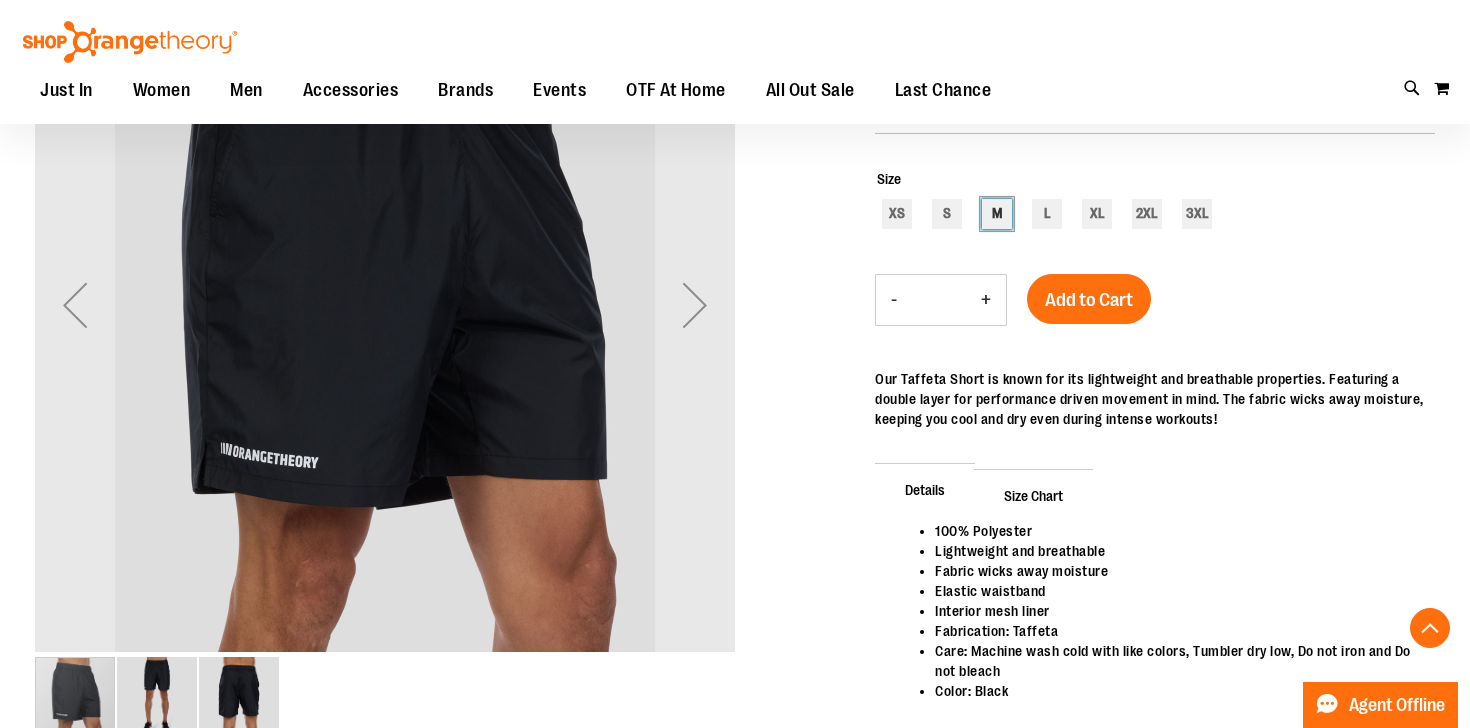 click on "M" at bounding box center (997, 214) 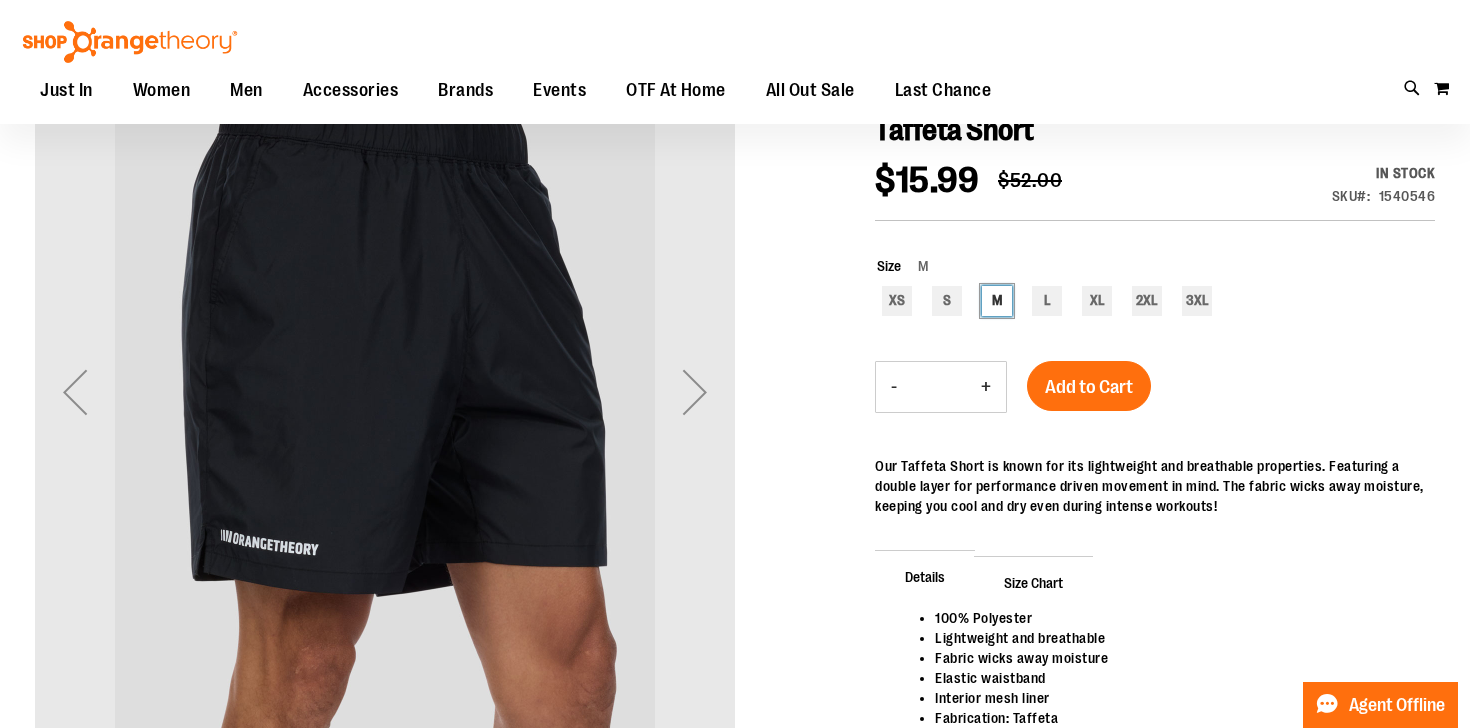 scroll, scrollTop: 240, scrollLeft: 0, axis: vertical 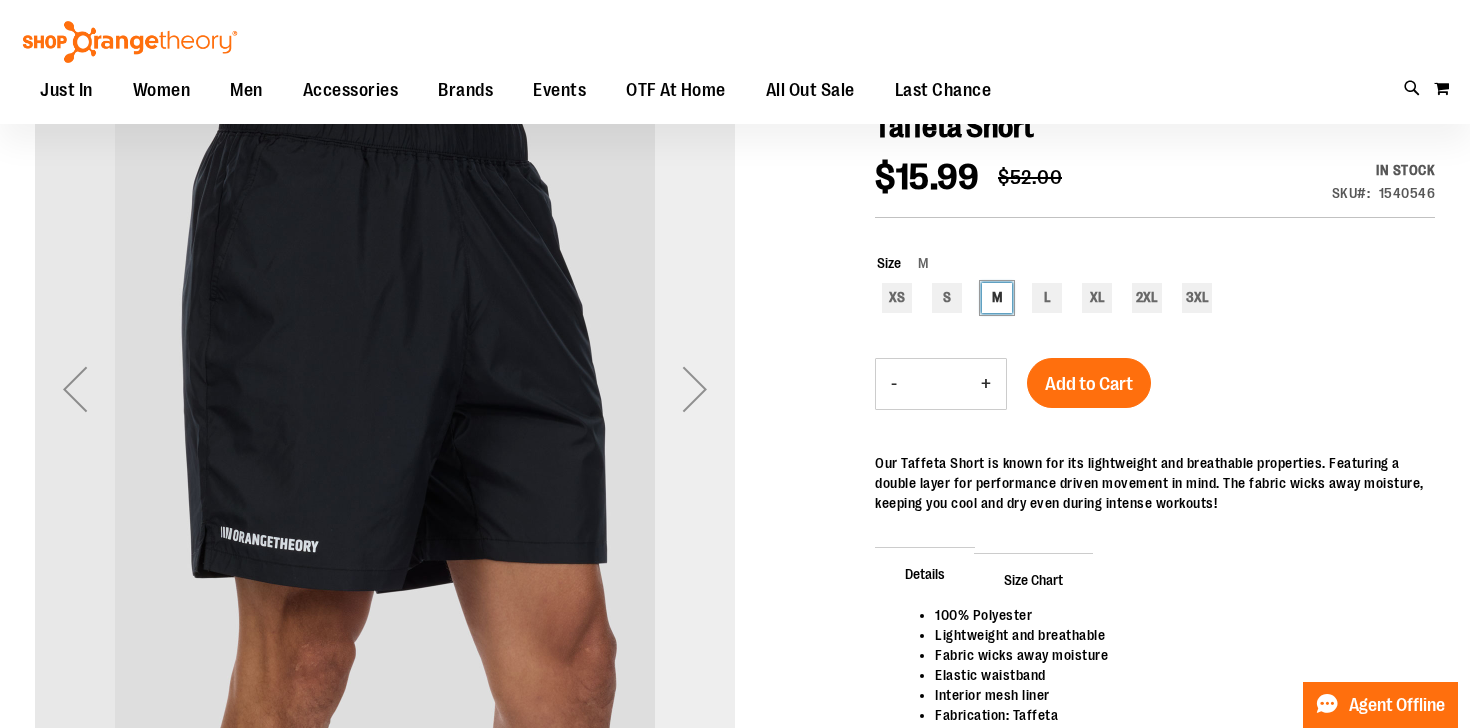 click at bounding box center [695, 389] 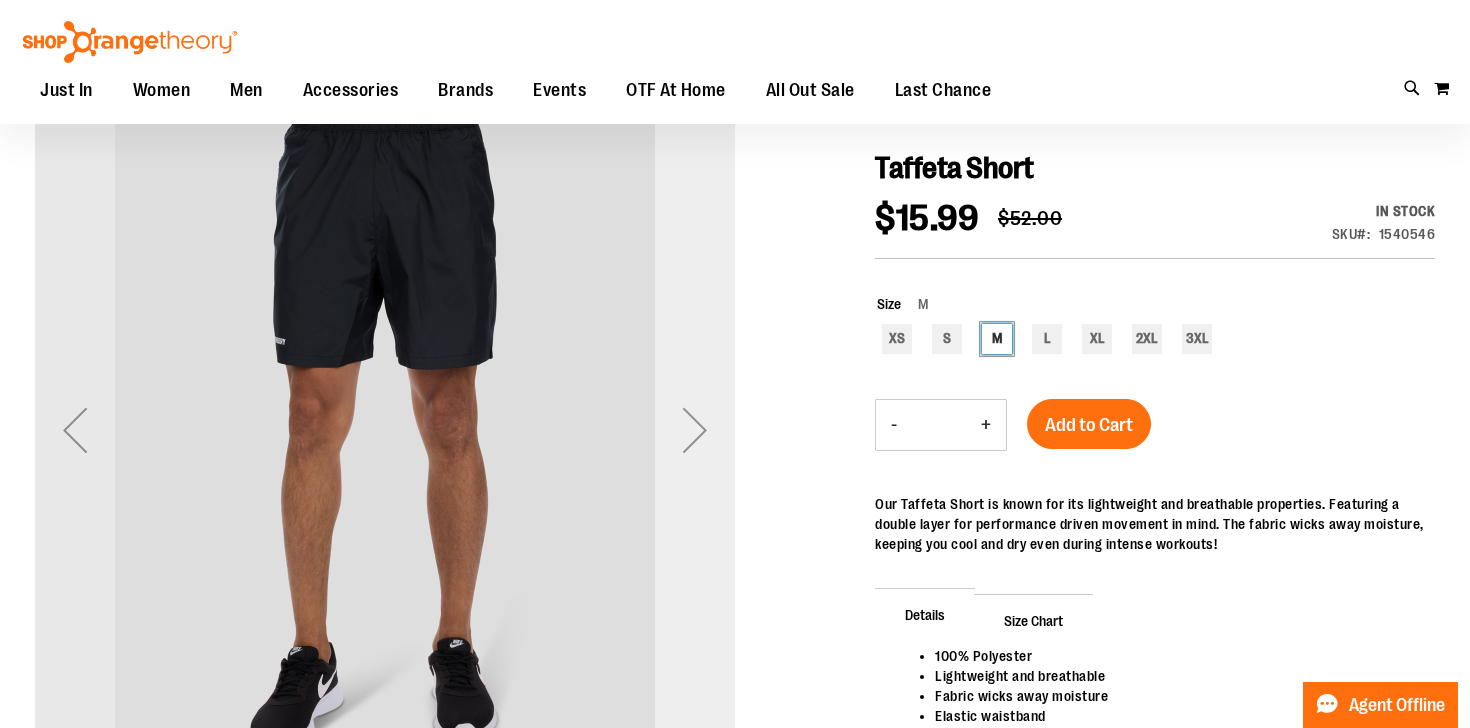 scroll, scrollTop: 207, scrollLeft: 0, axis: vertical 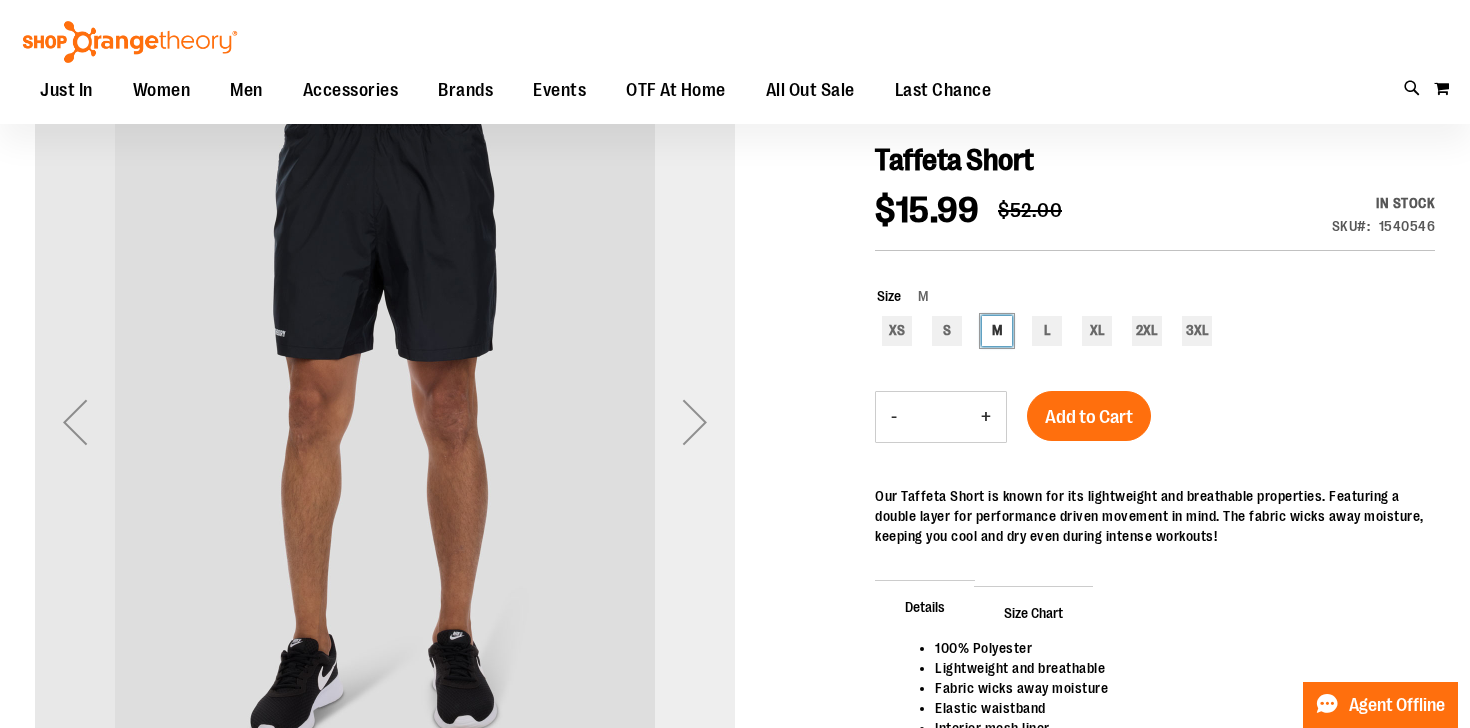 click at bounding box center [695, 422] 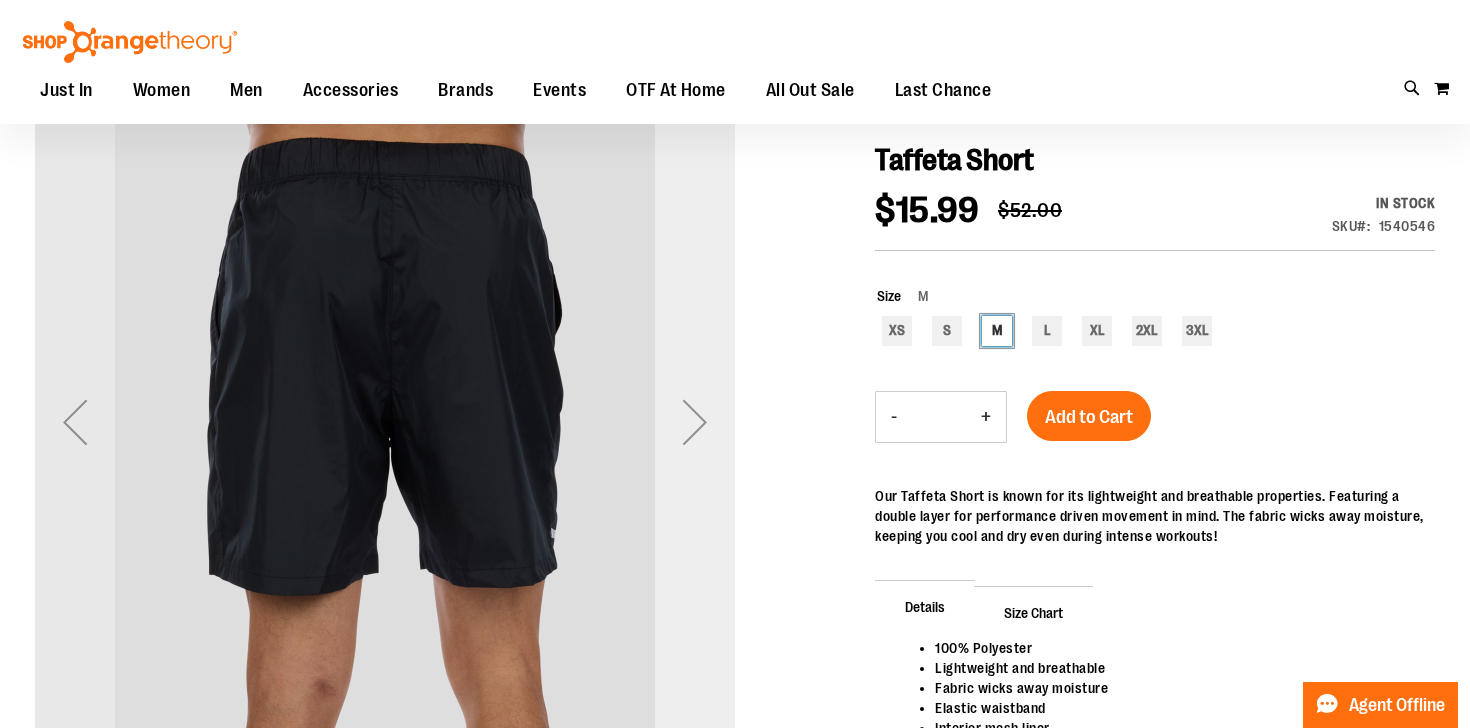 click at bounding box center (695, 422) 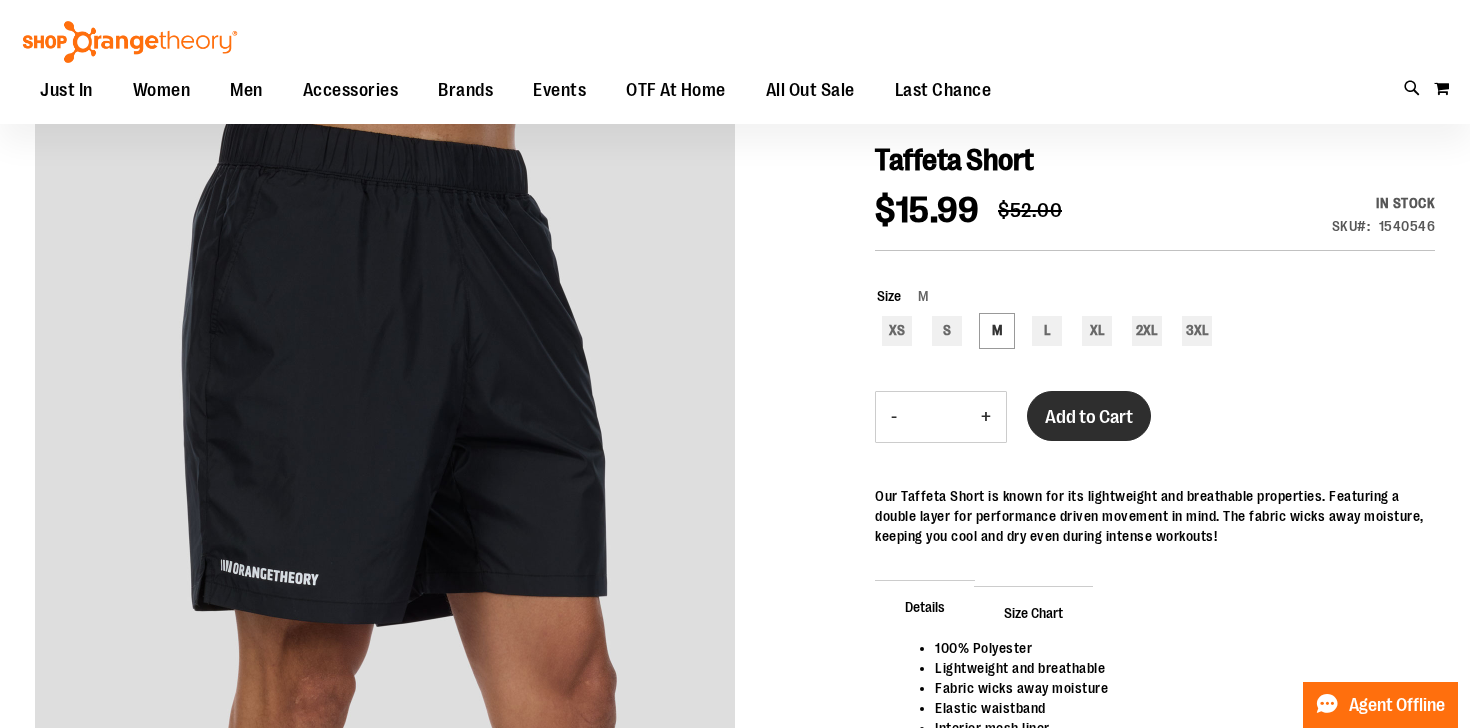 click on "Add to Cart" at bounding box center (1089, 417) 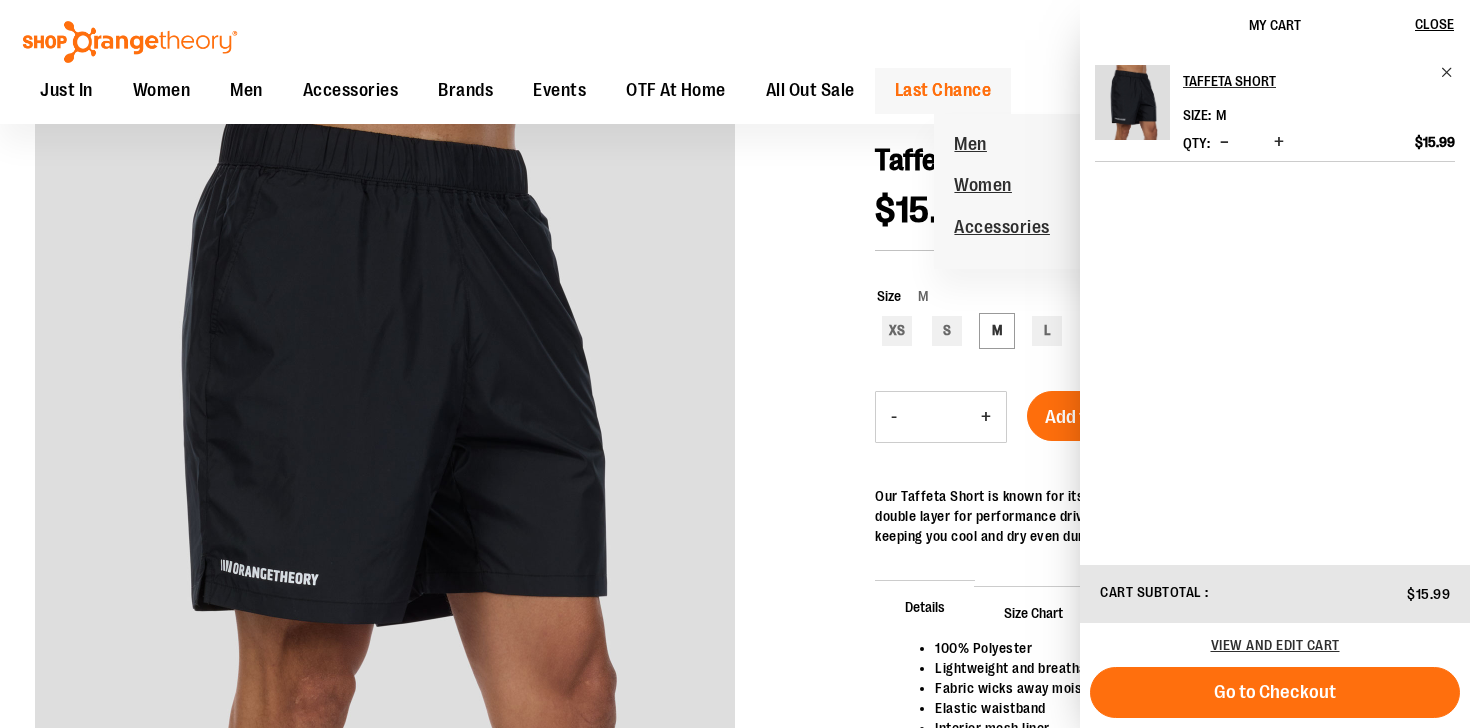 click on "Last Chance" at bounding box center (943, 90) 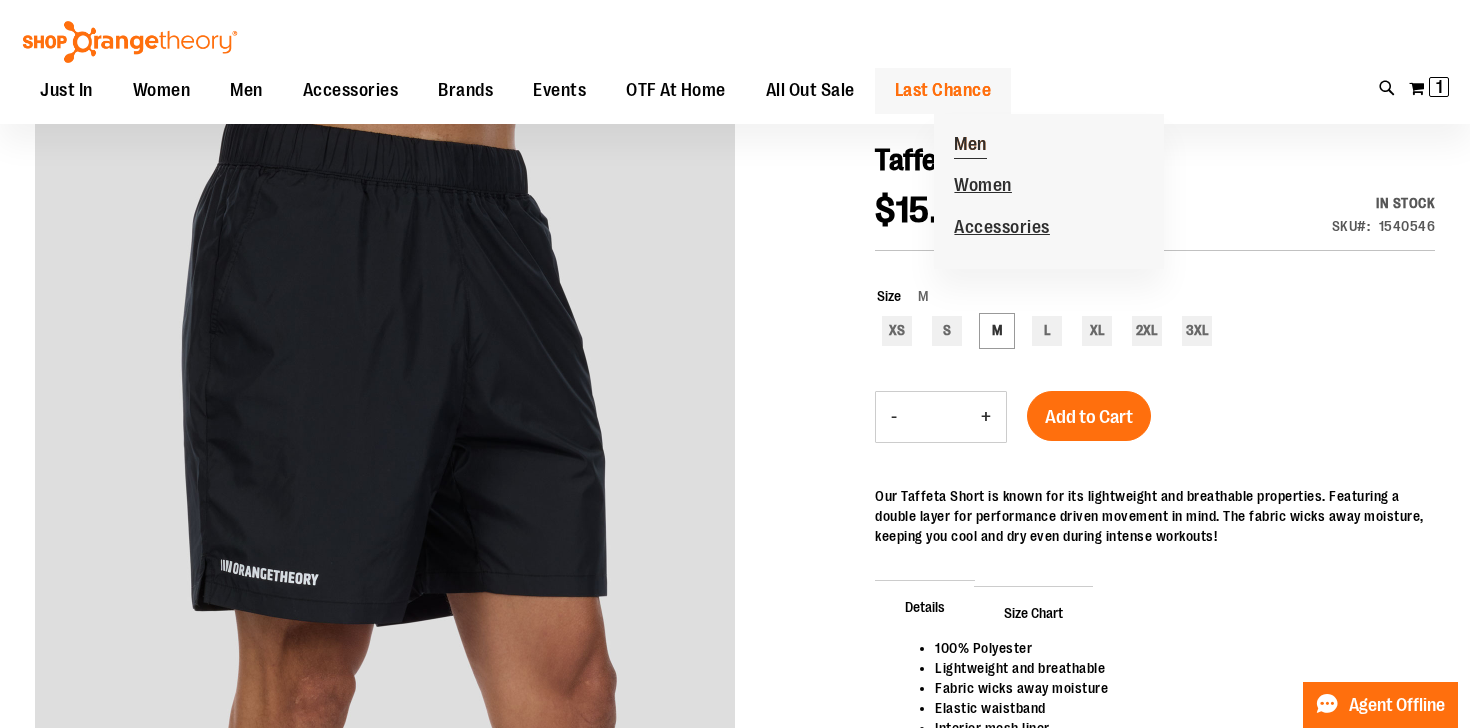 click on "Men" at bounding box center [970, 146] 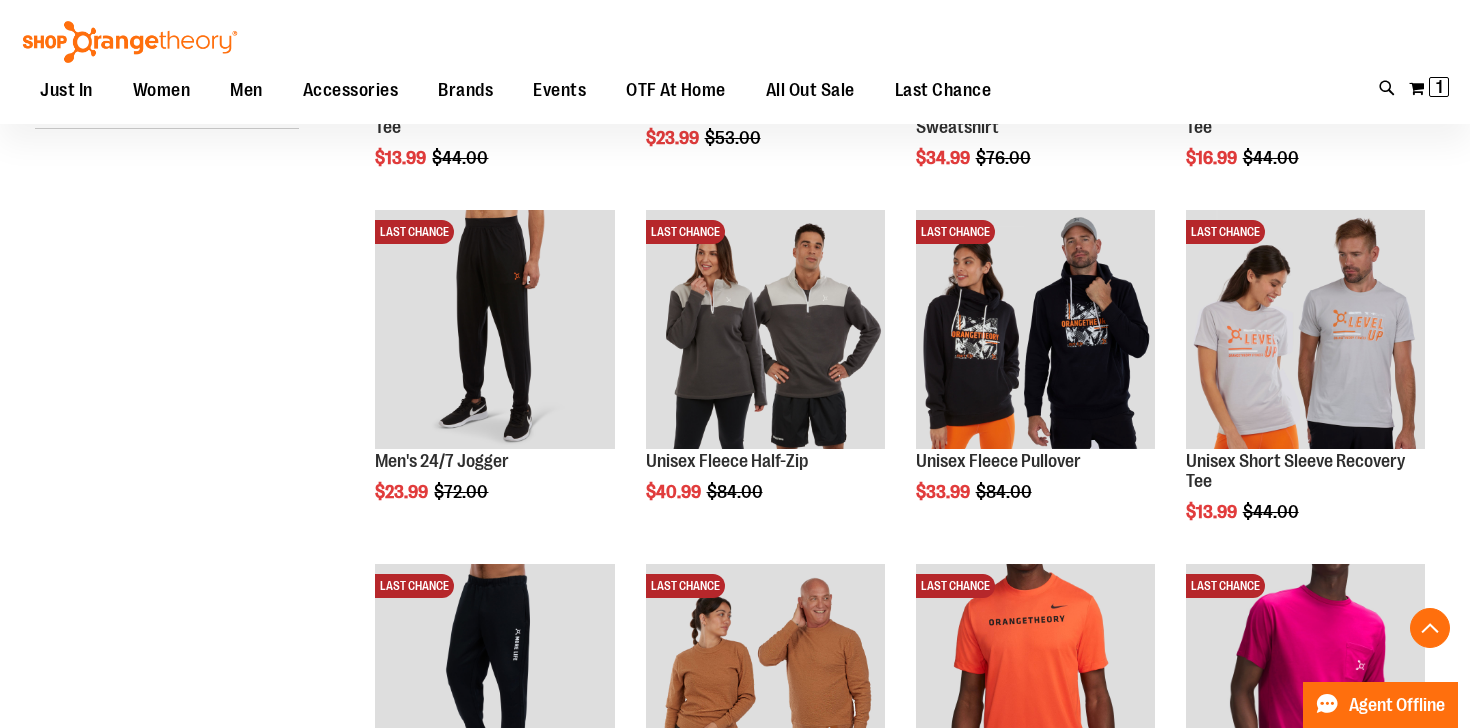 scroll, scrollTop: 560, scrollLeft: 0, axis: vertical 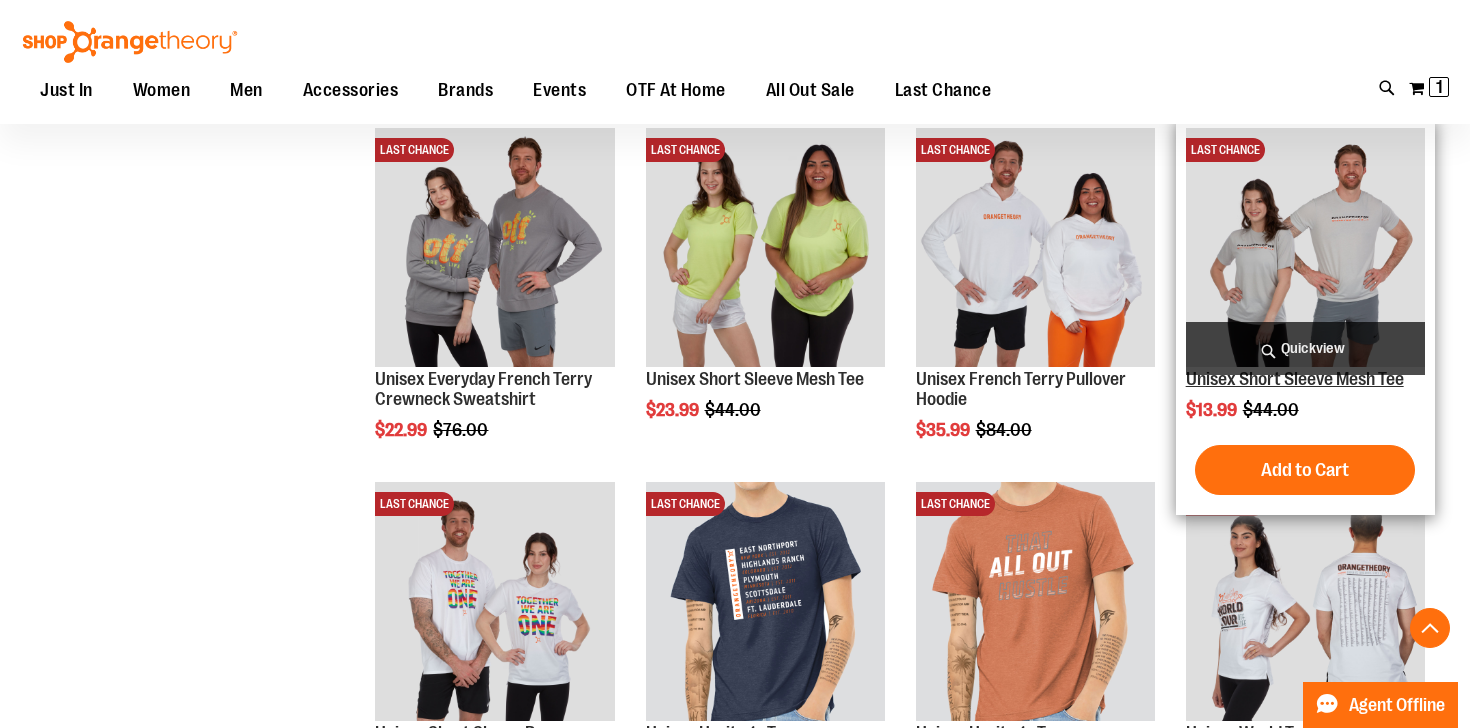 click on "Unisex Short Sleeve Mesh Tee" at bounding box center (1295, 379) 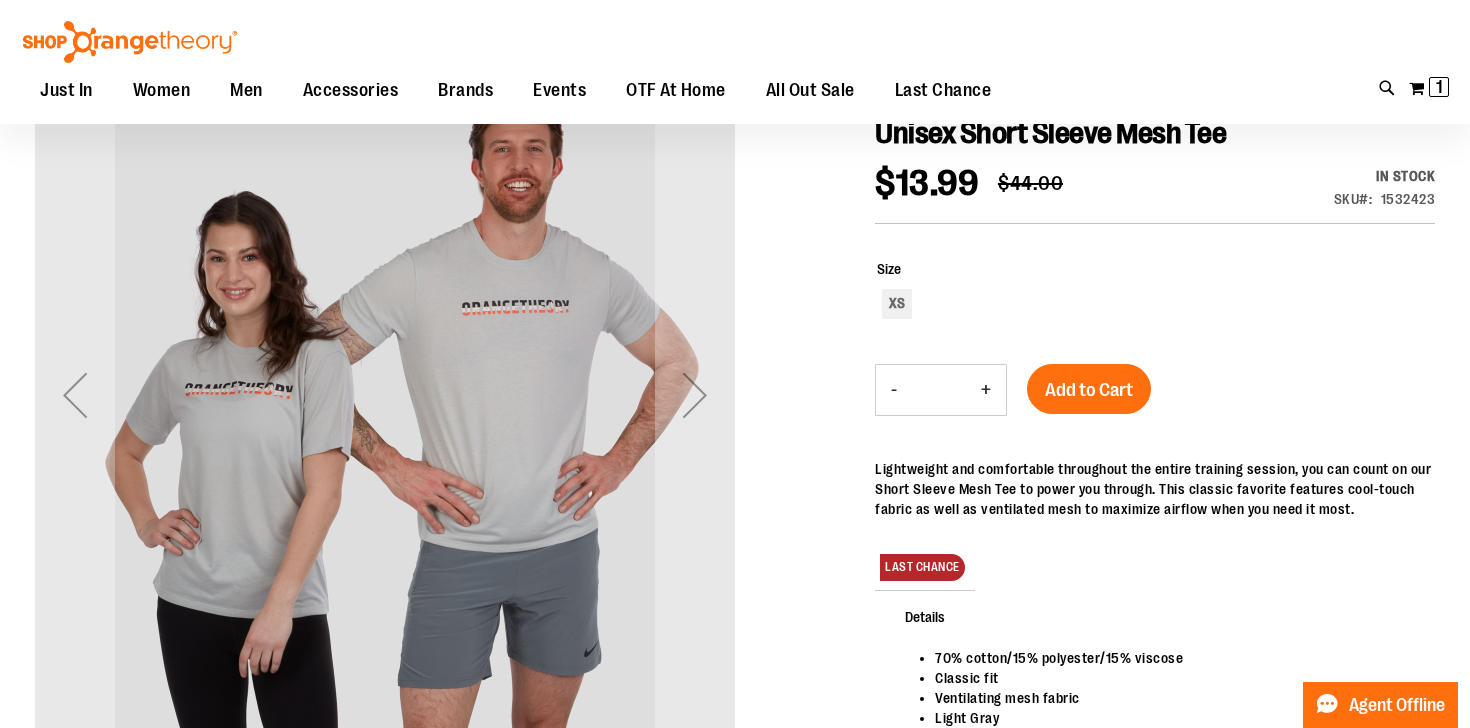 scroll, scrollTop: 242, scrollLeft: 0, axis: vertical 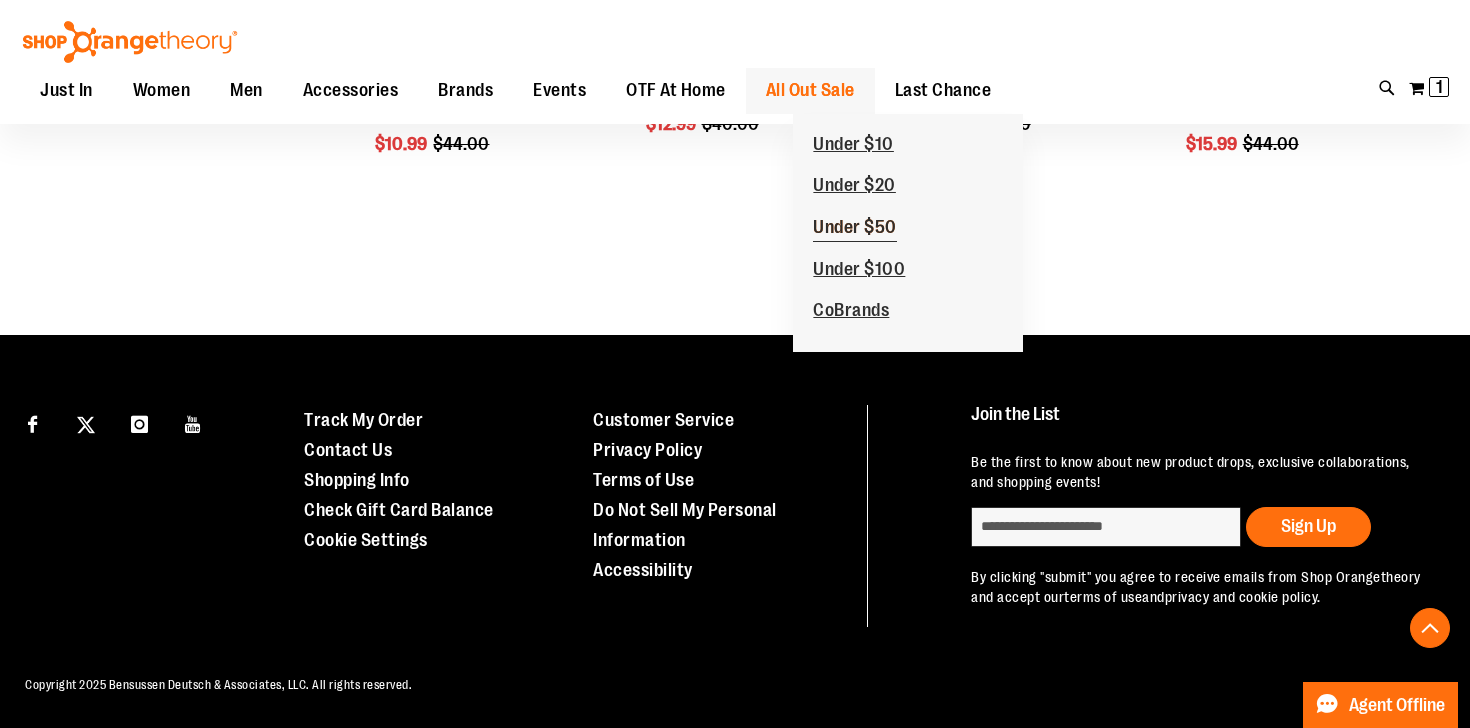 click on "Under $50" at bounding box center [855, 229] 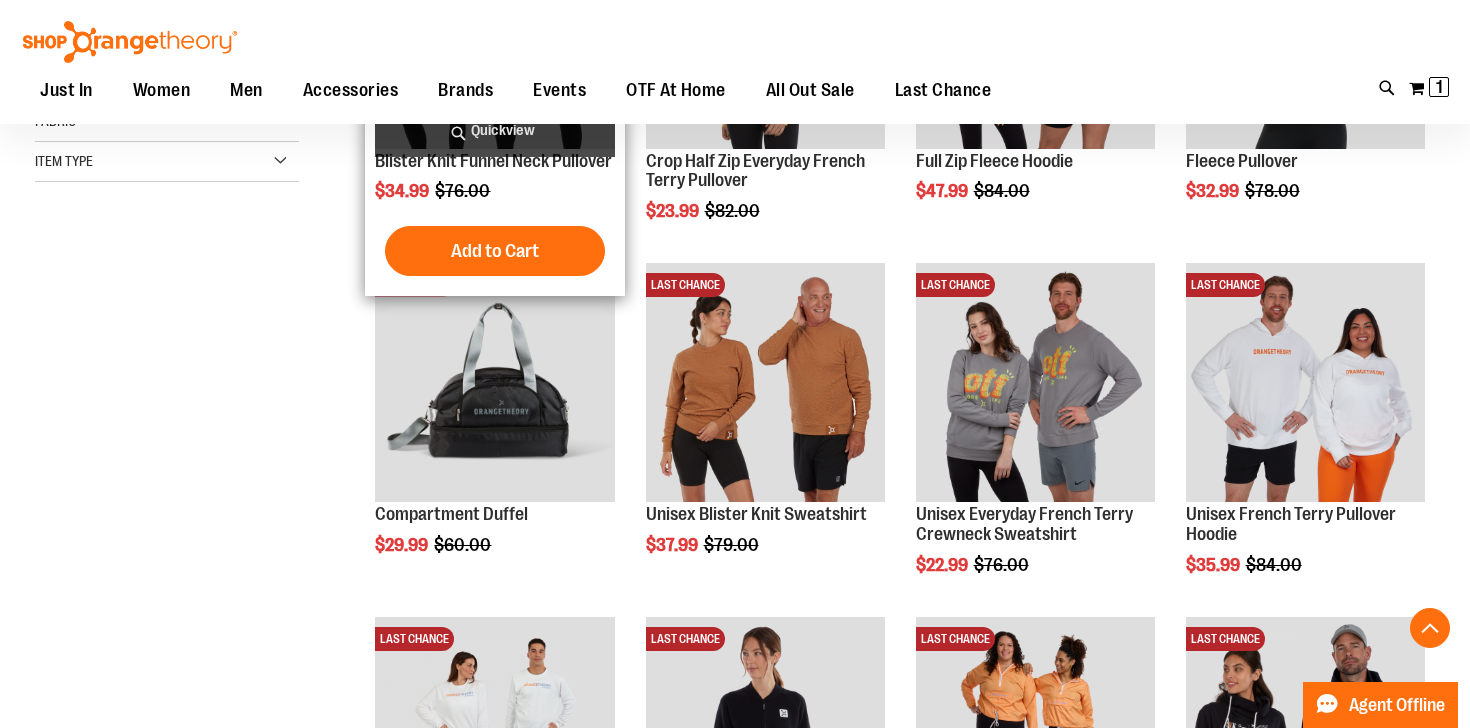 scroll, scrollTop: 493, scrollLeft: 0, axis: vertical 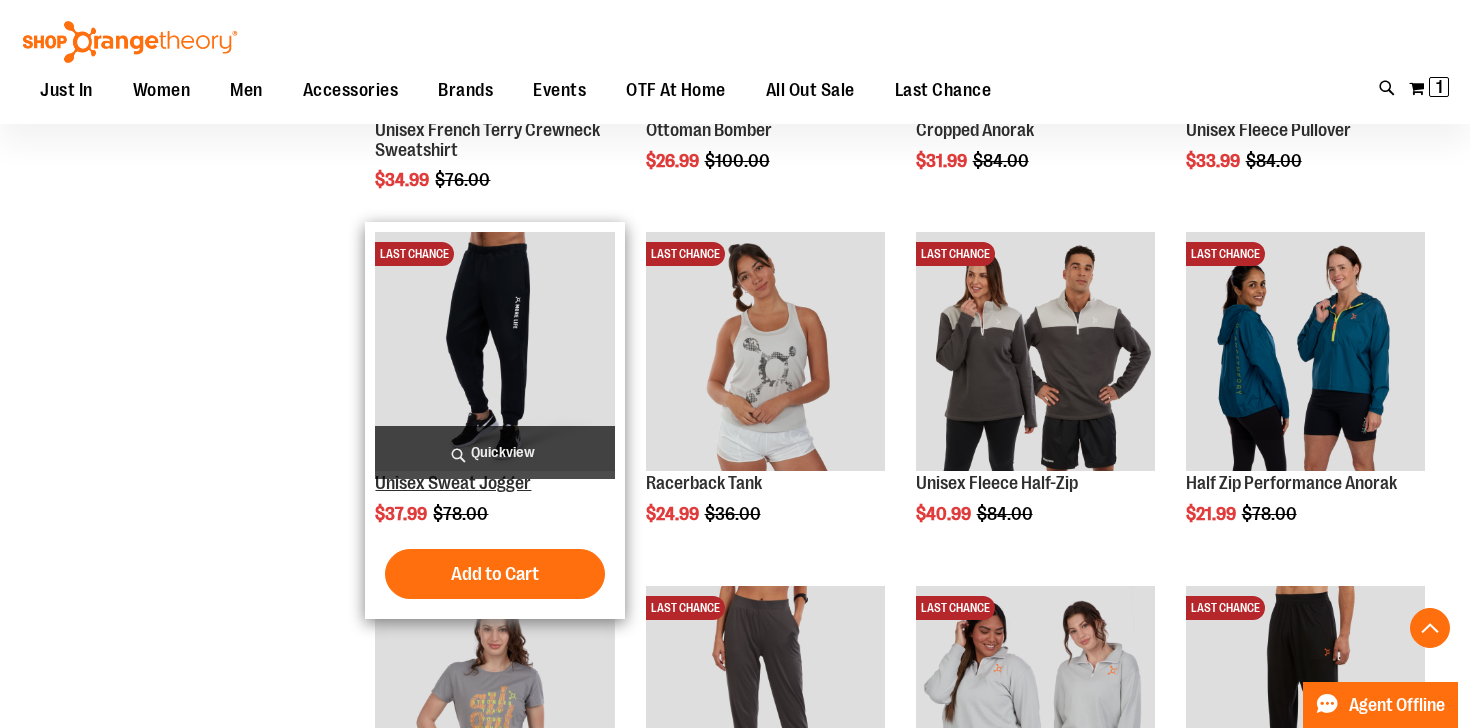 click on "Unisex Sweat Jogger" at bounding box center [453, 483] 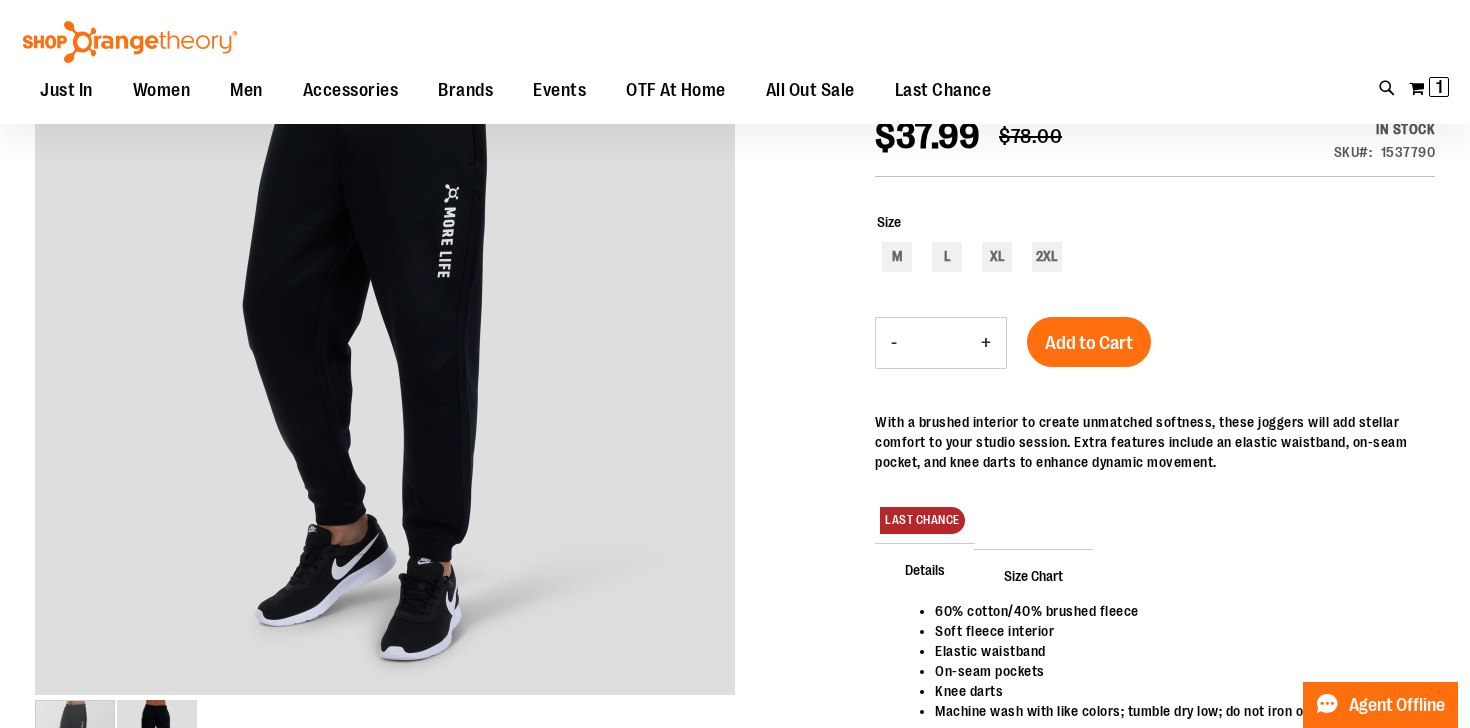scroll, scrollTop: 271, scrollLeft: 0, axis: vertical 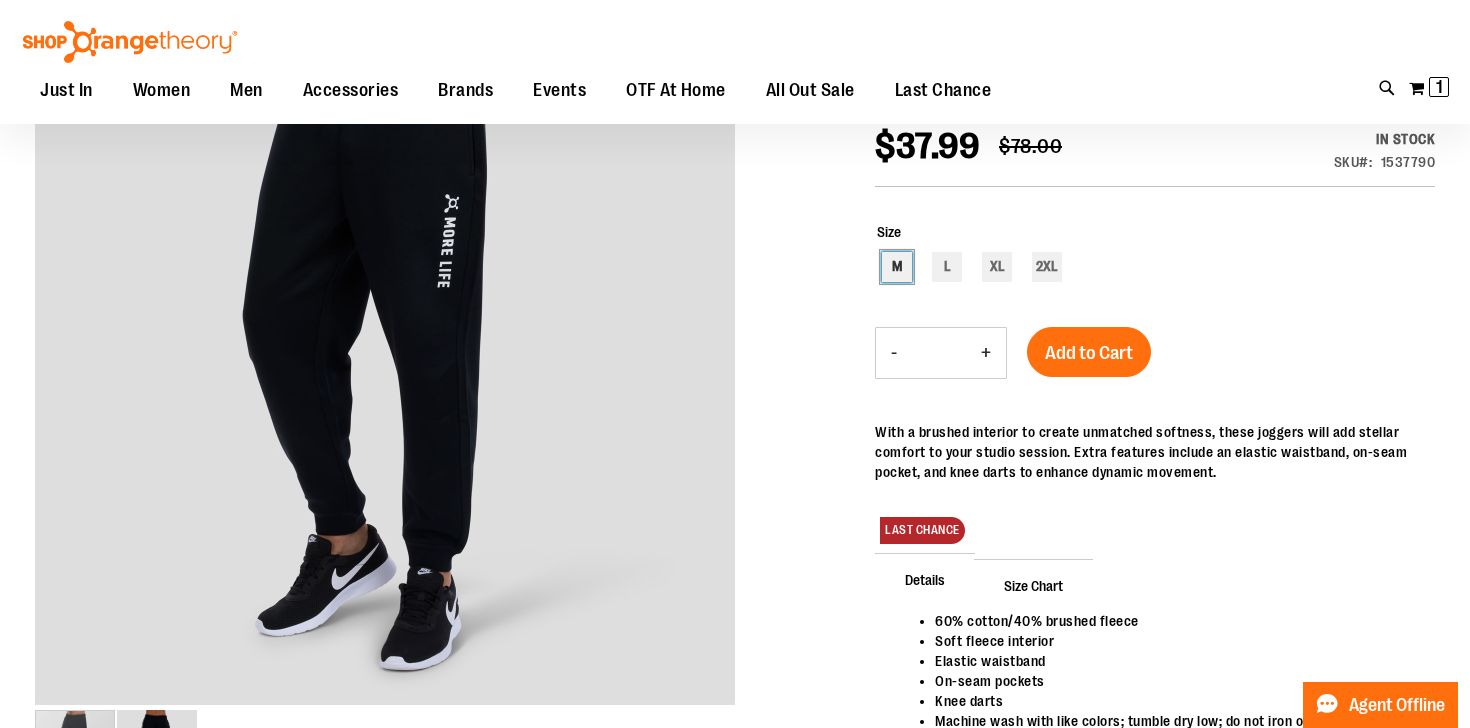 click on "M" at bounding box center [897, 267] 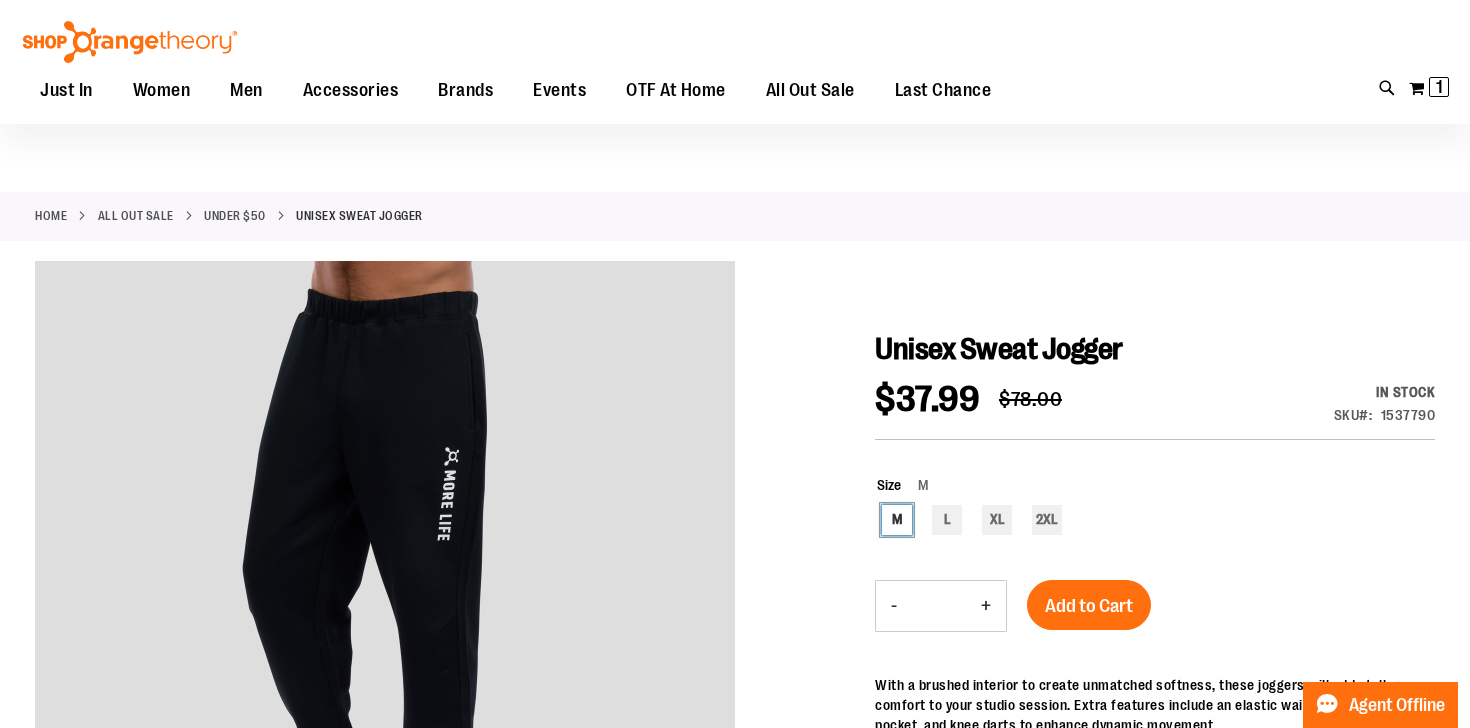 scroll, scrollTop: 0, scrollLeft: 0, axis: both 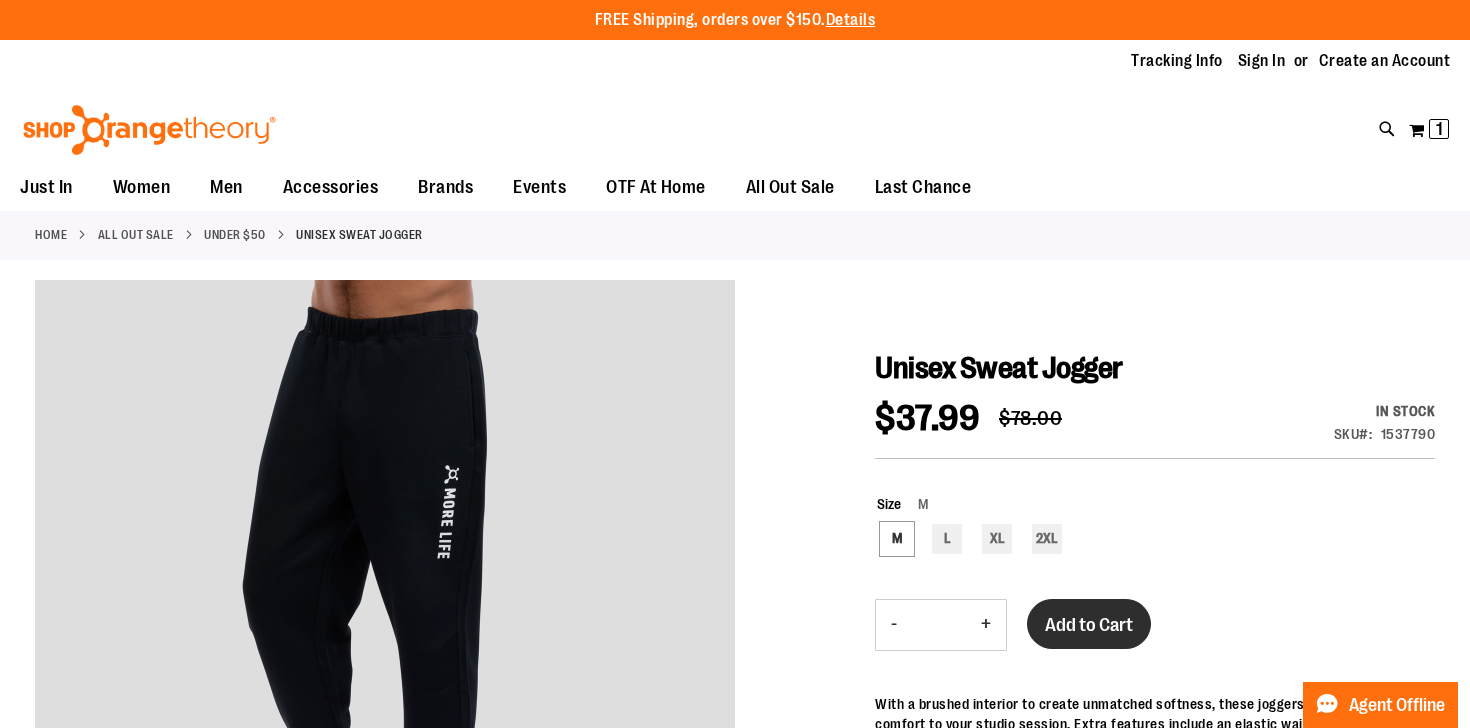 click on "Add to Cart" at bounding box center (1089, 624) 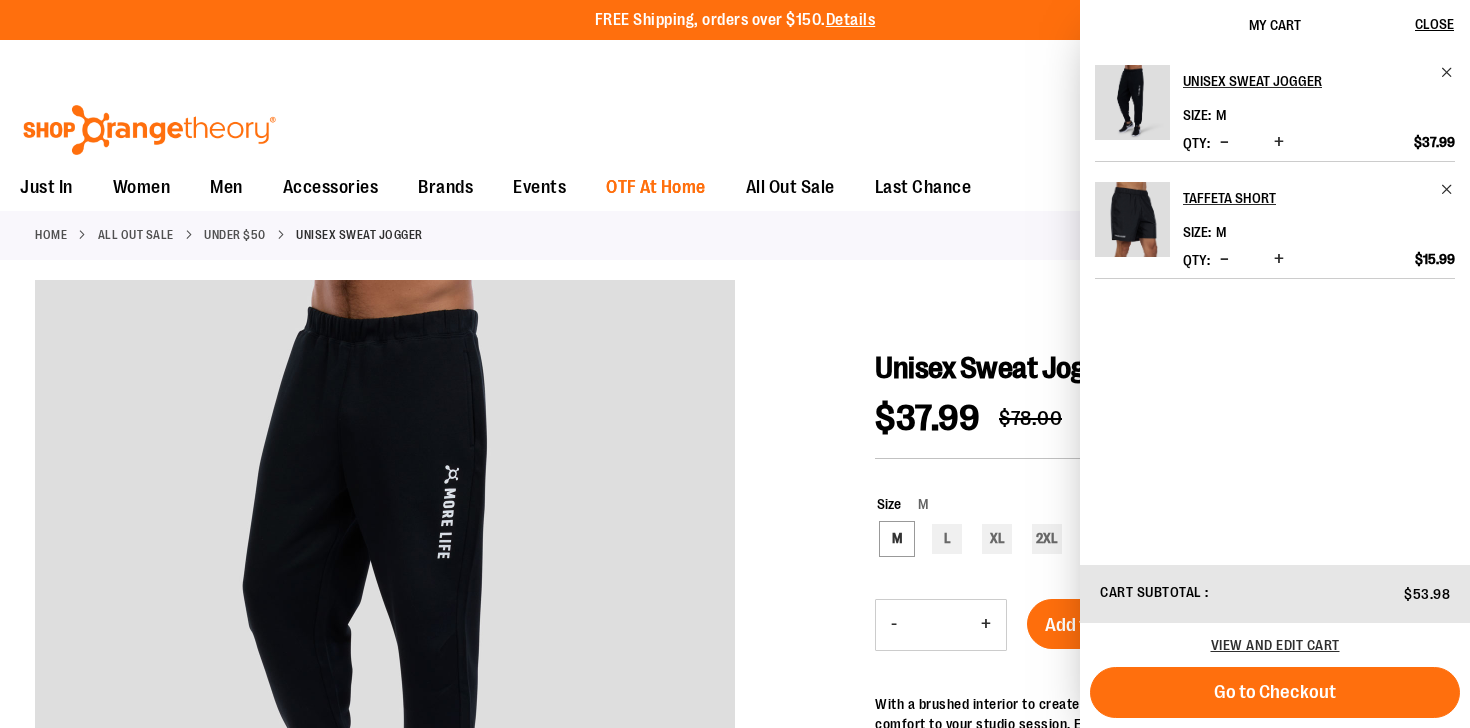 click on "OTF At Home" at bounding box center (656, 187) 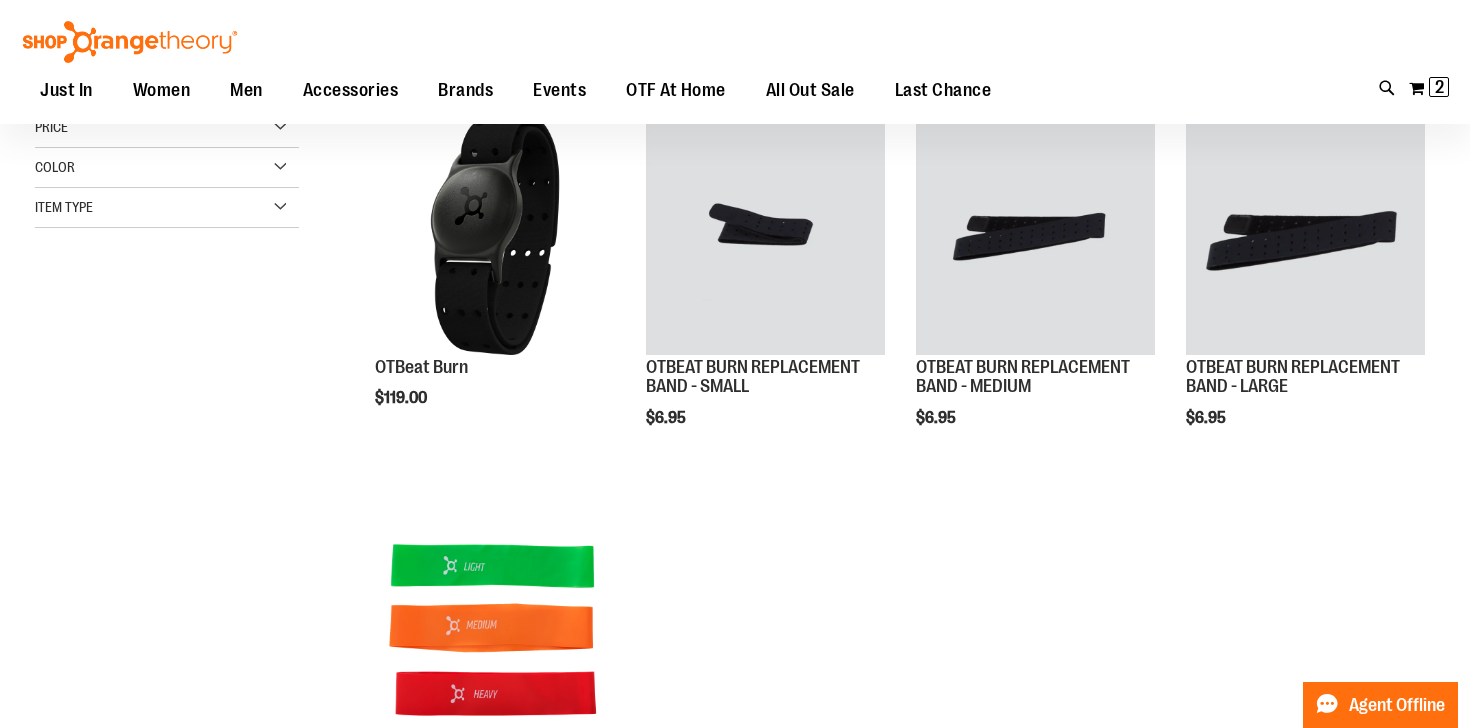 scroll, scrollTop: 0, scrollLeft: 0, axis: both 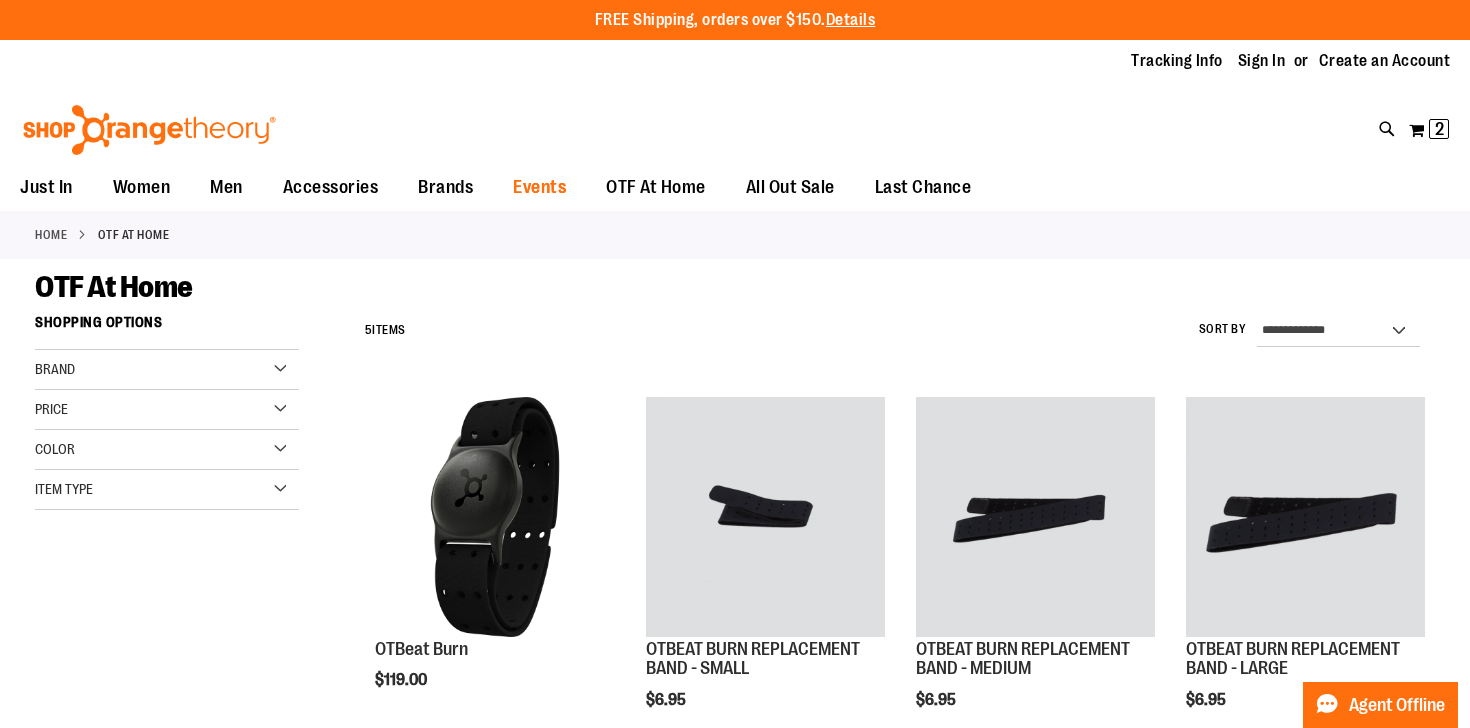 click on "Events" at bounding box center (539, 187) 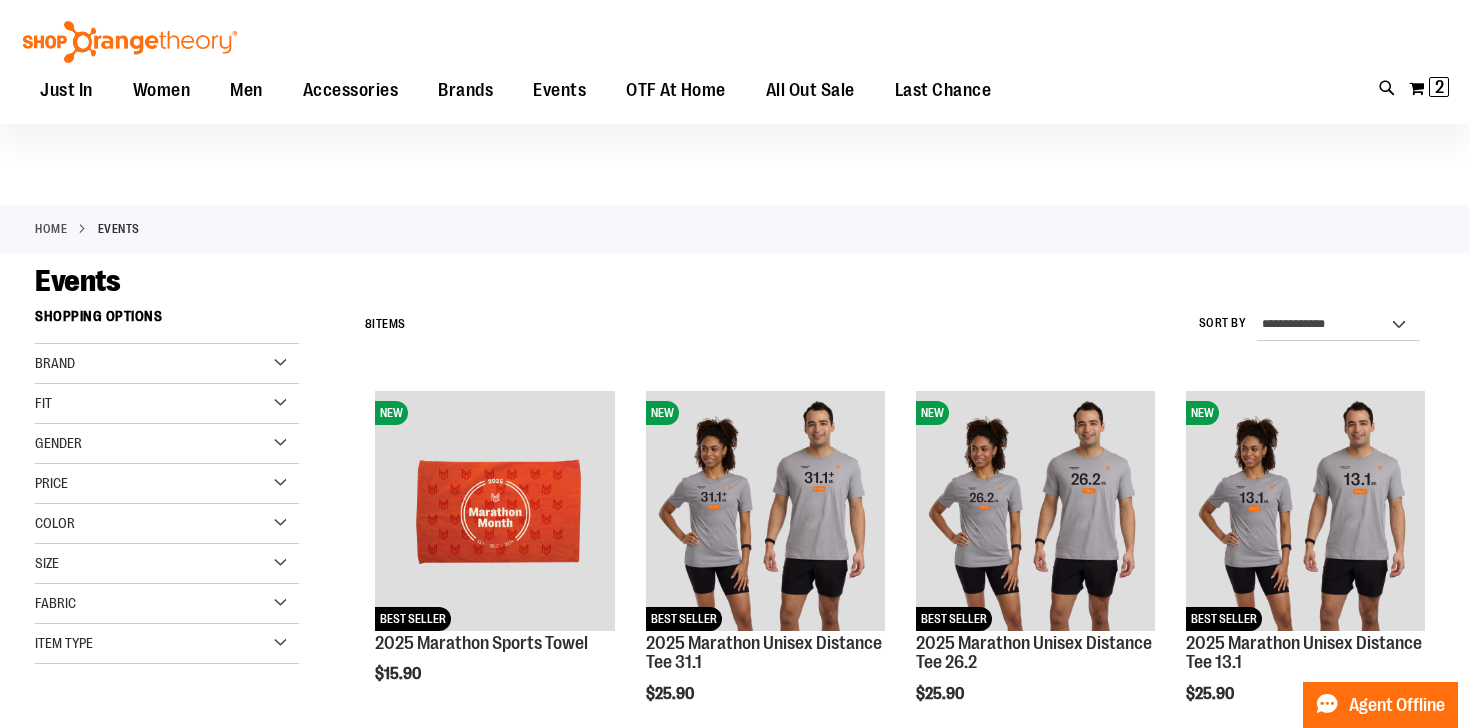 scroll, scrollTop: 0, scrollLeft: 0, axis: both 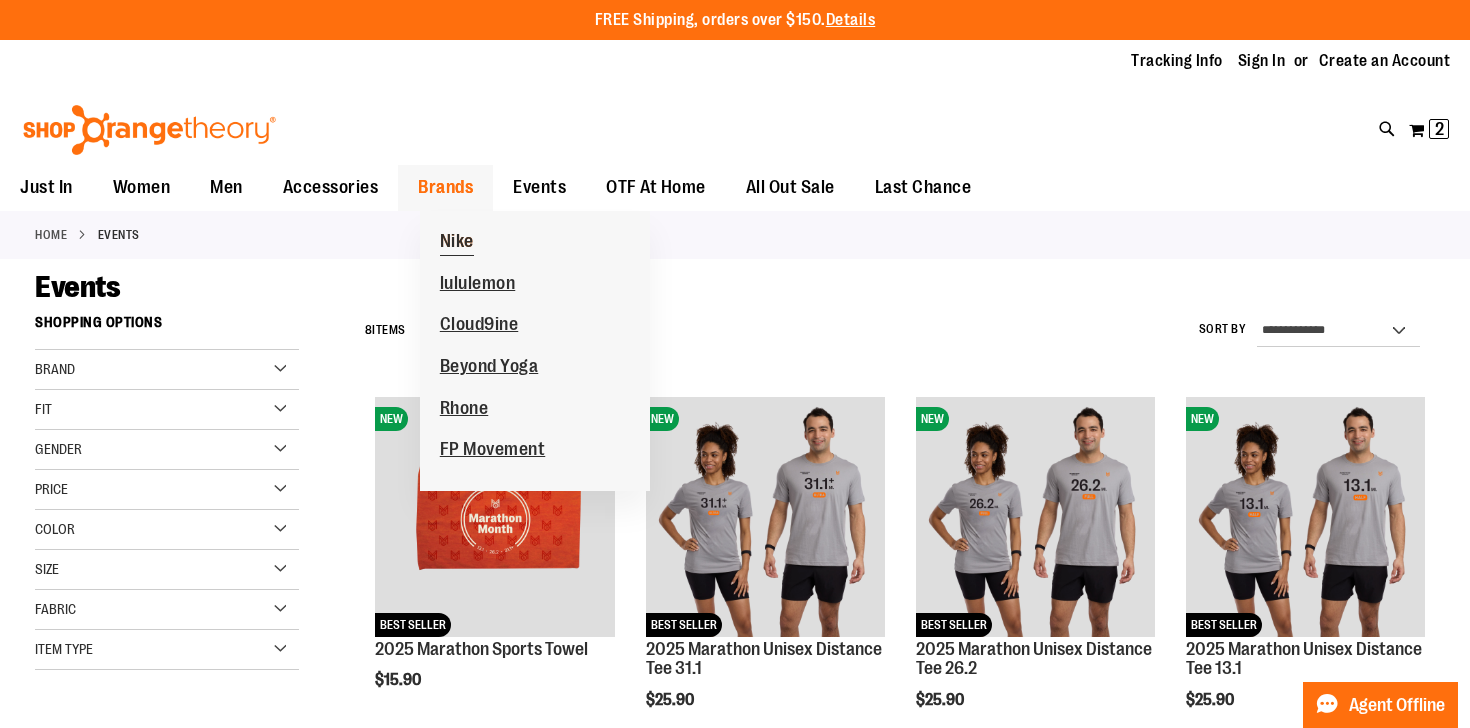click on "Nike" at bounding box center [457, 243] 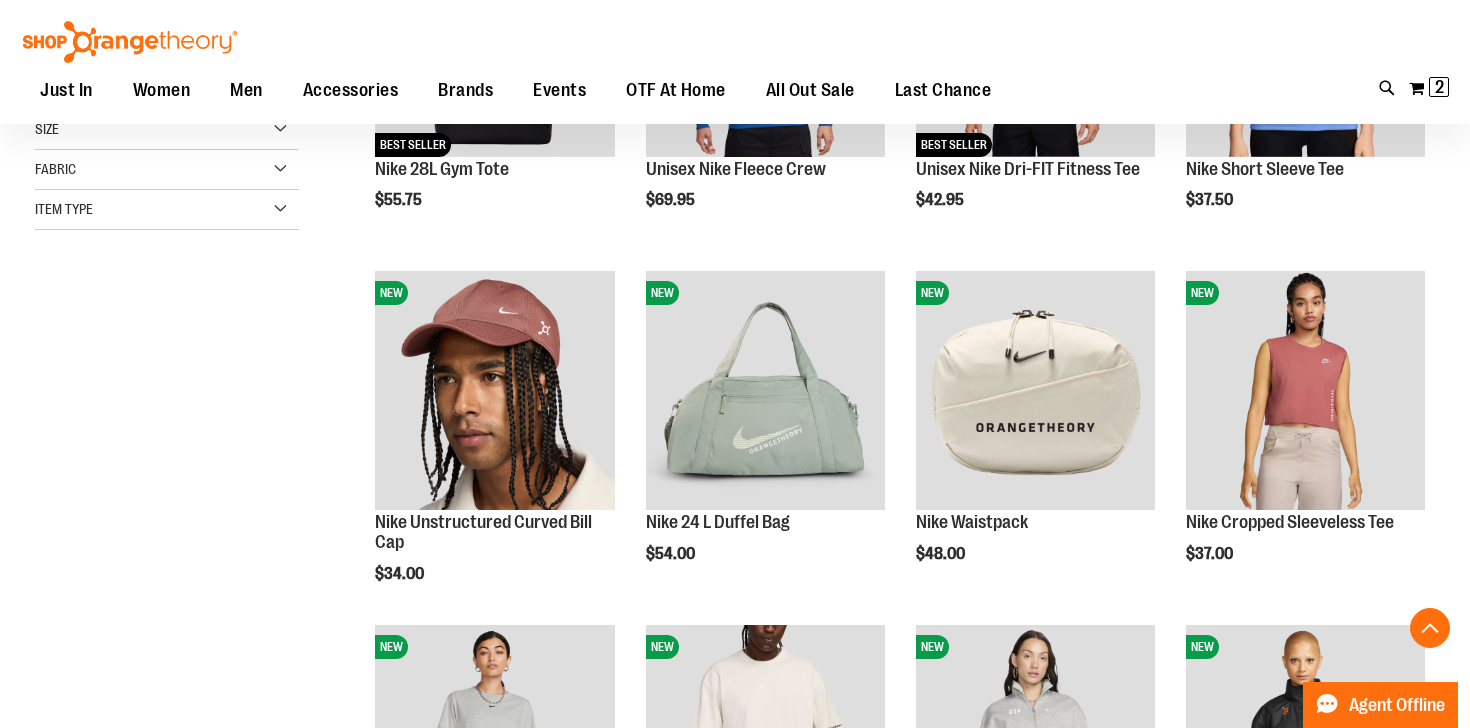 scroll, scrollTop: 484, scrollLeft: 0, axis: vertical 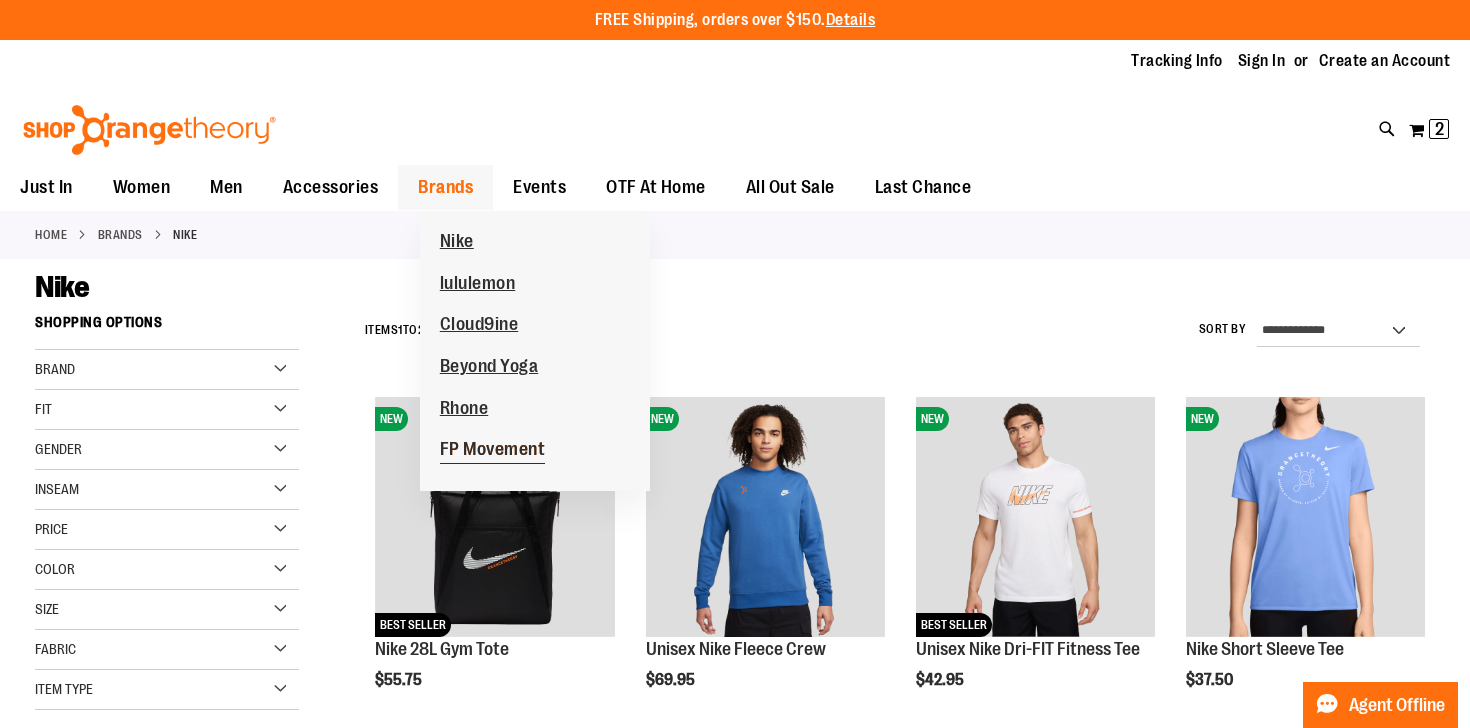 click on "FP Movement" at bounding box center [493, 451] 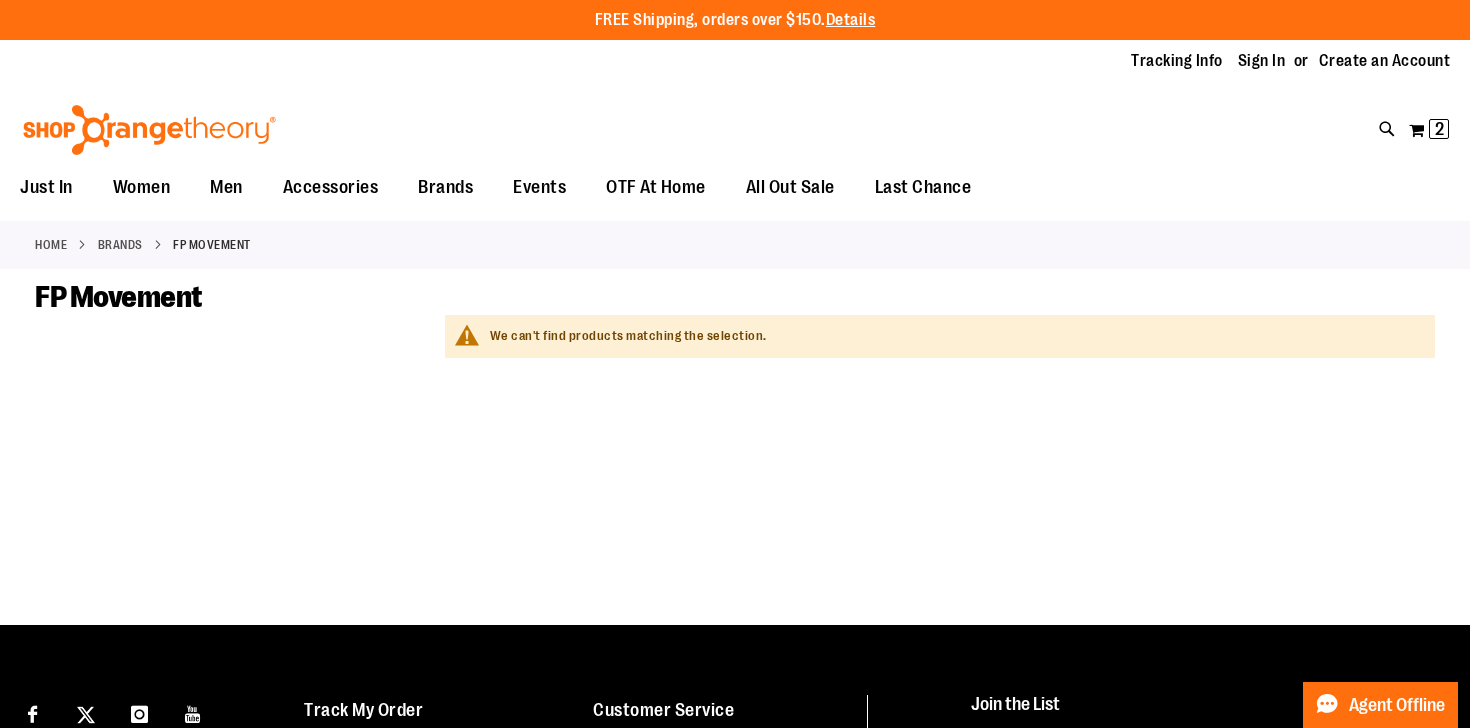scroll, scrollTop: 0, scrollLeft: 0, axis: both 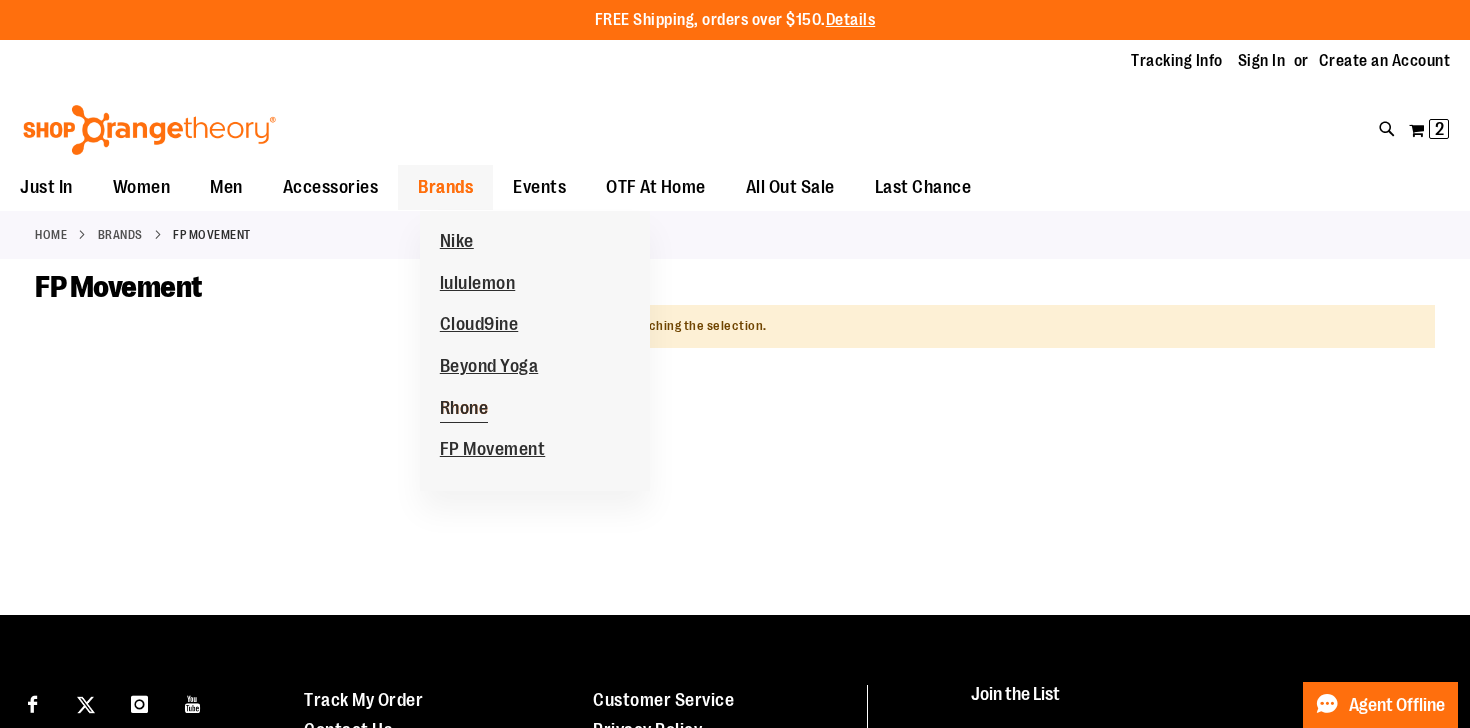 click on "Rhone" at bounding box center [464, 410] 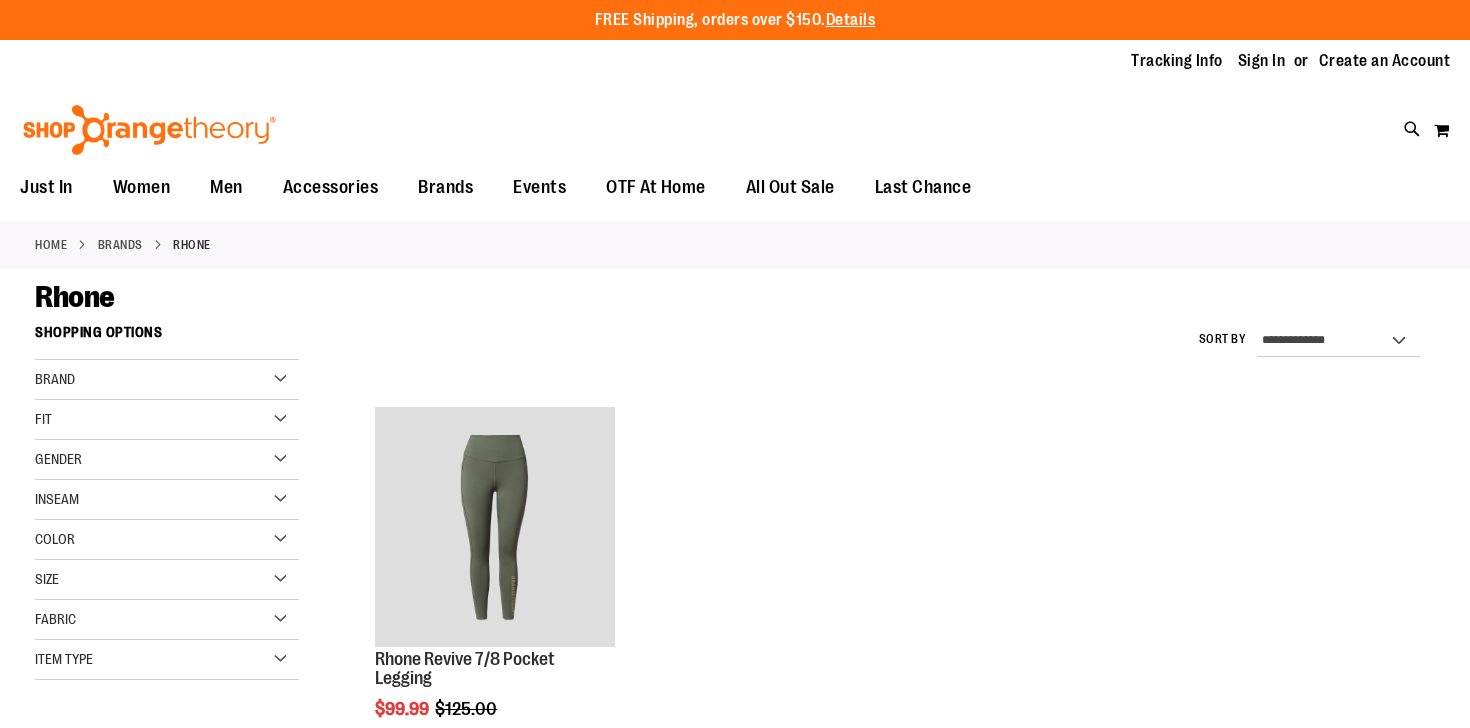 scroll, scrollTop: 0, scrollLeft: 0, axis: both 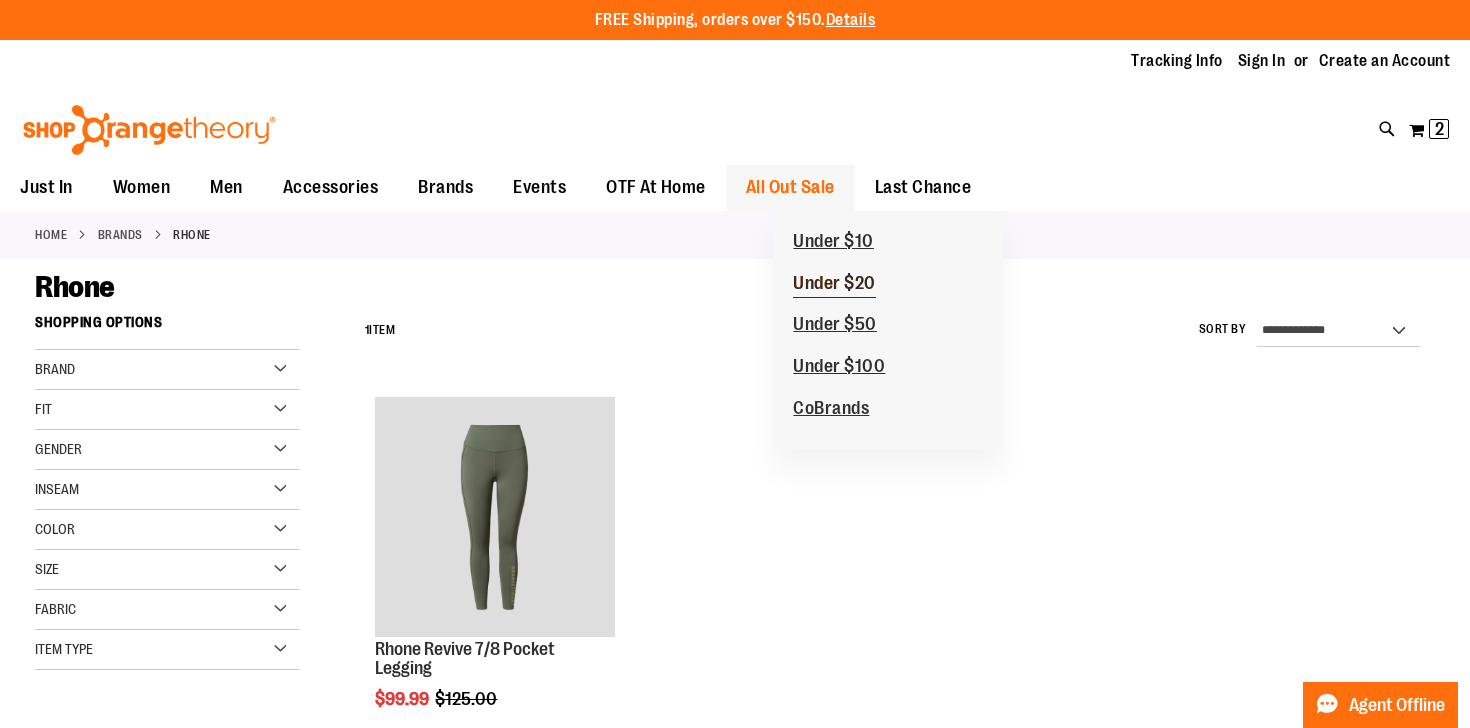 click on "Under $20" at bounding box center (834, 285) 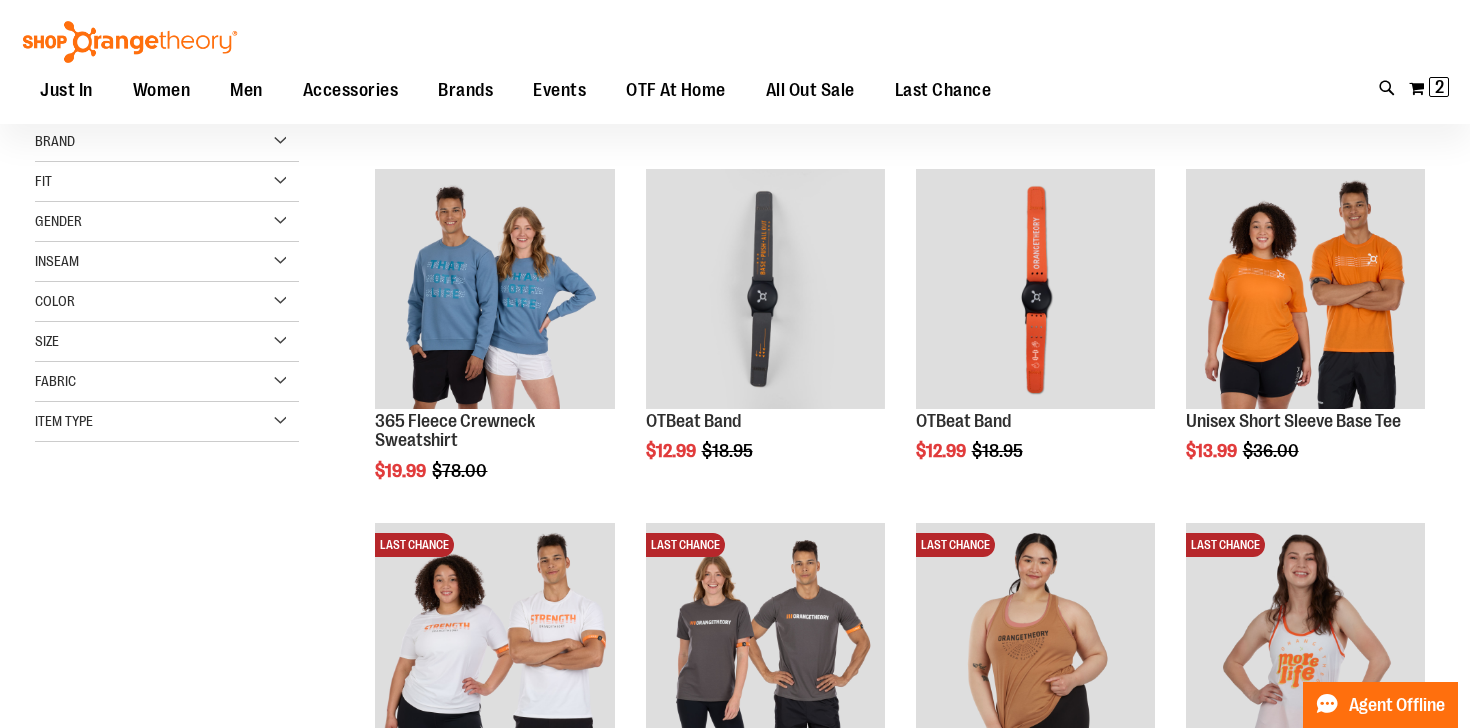 scroll, scrollTop: 225, scrollLeft: 0, axis: vertical 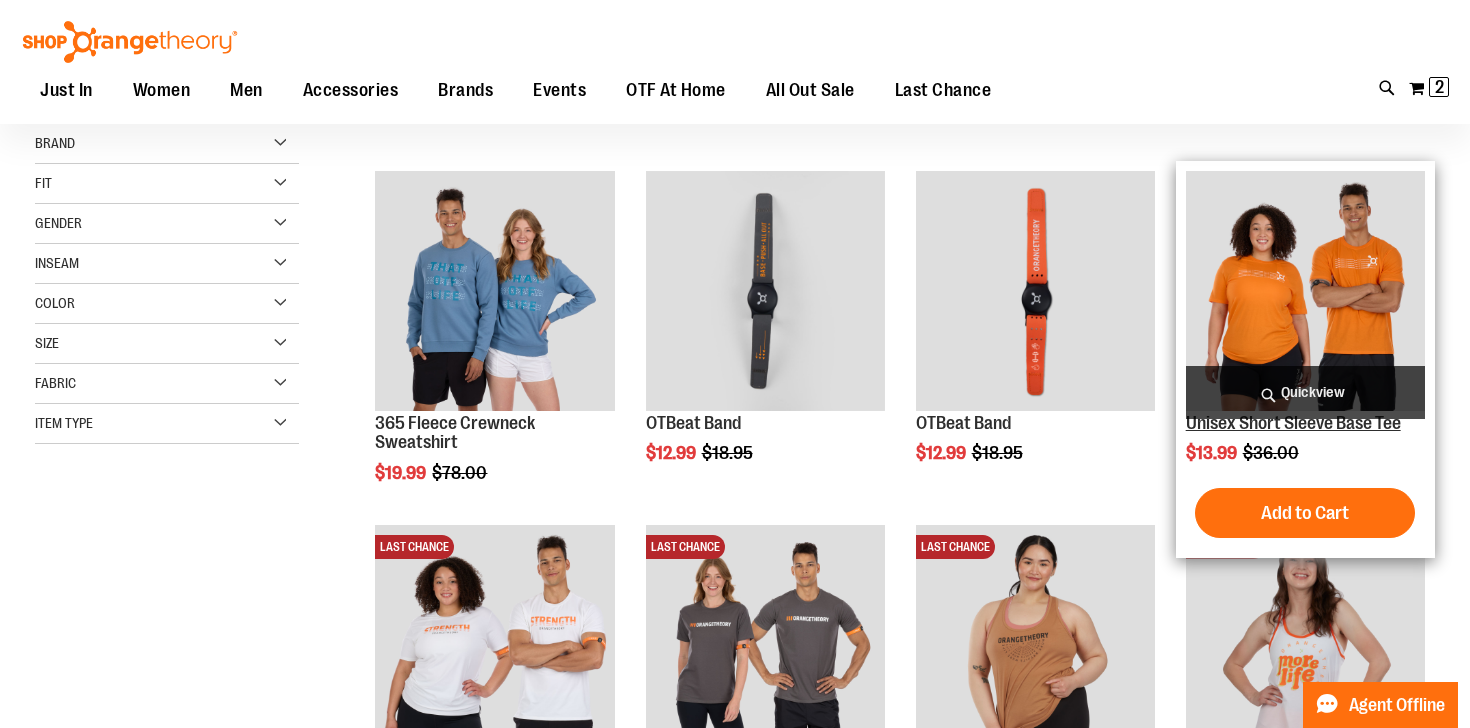 click on "Unisex Short Sleeve Base Tee" at bounding box center (1293, 423) 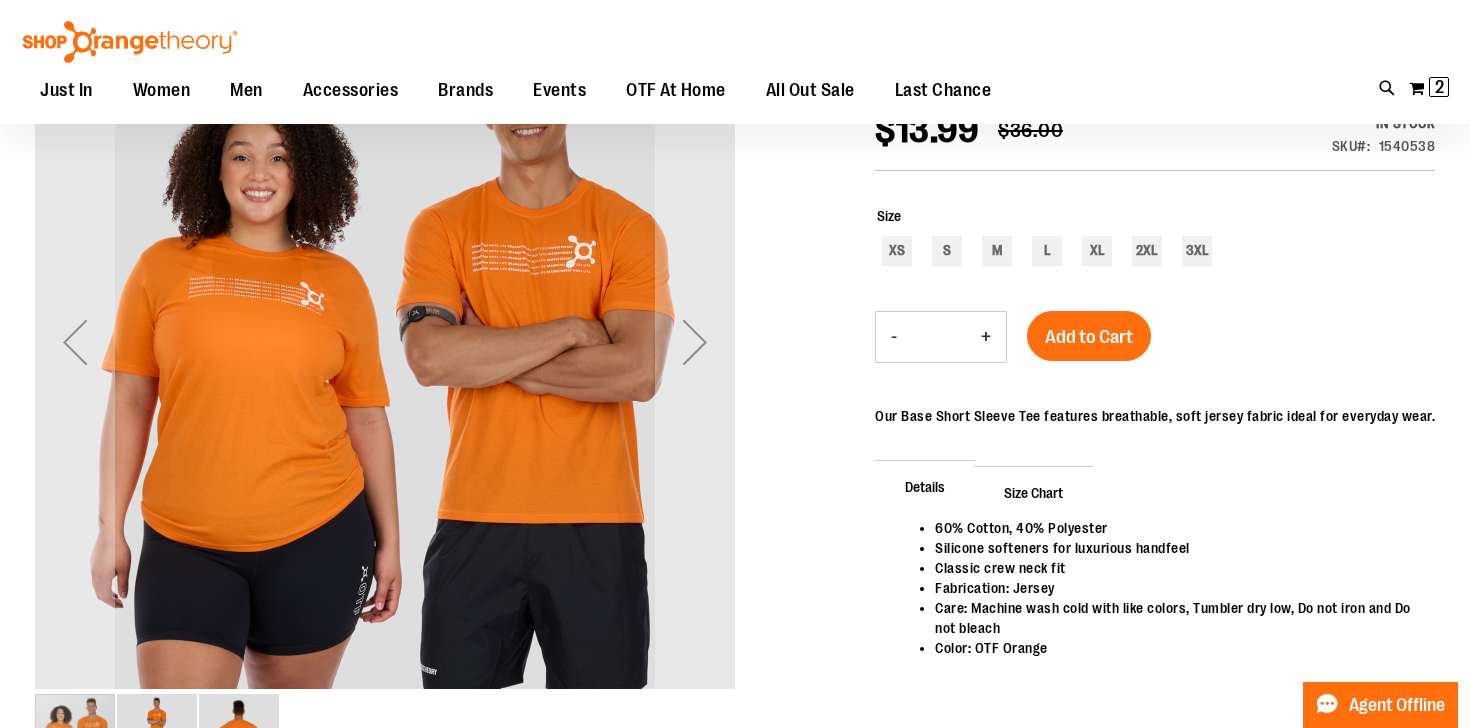 scroll, scrollTop: 294, scrollLeft: 0, axis: vertical 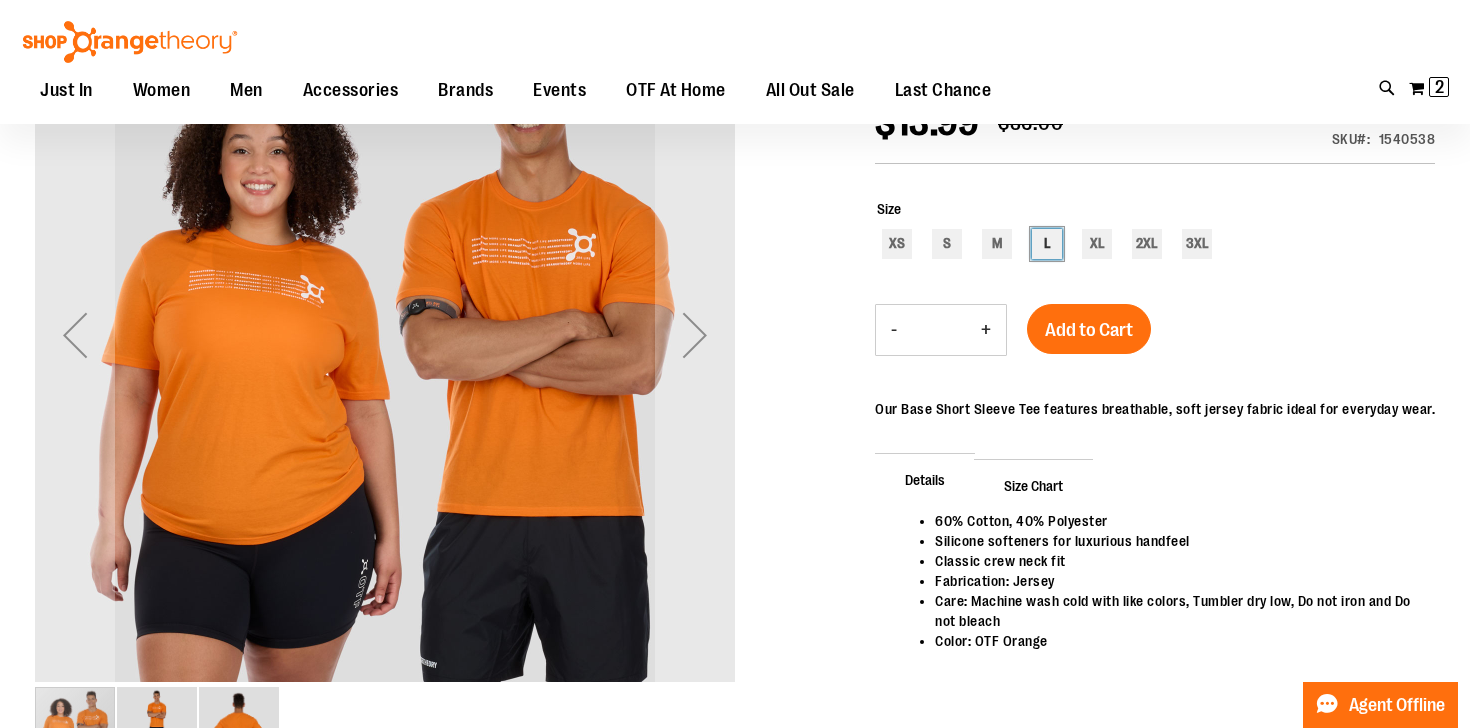 click on "L" at bounding box center (1047, 244) 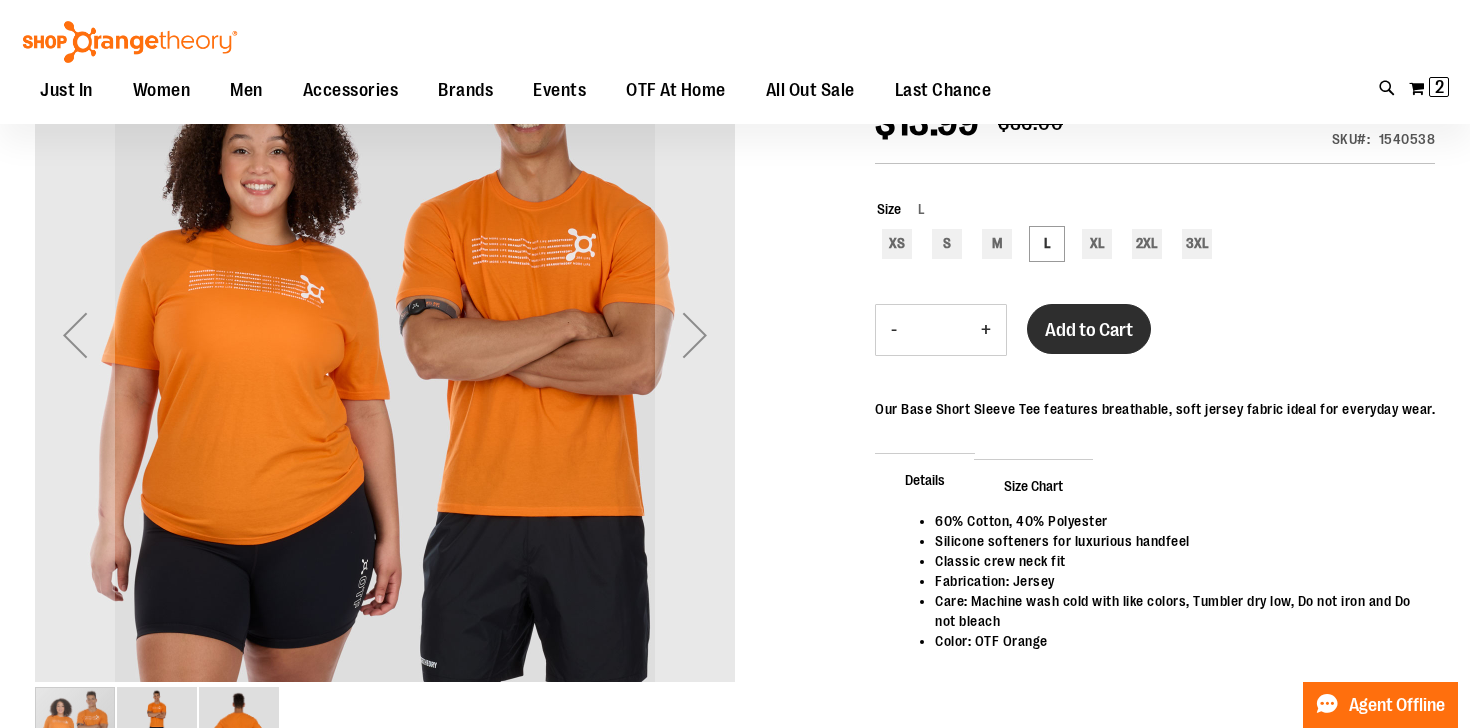 click on "Add to Cart" at bounding box center (1089, 330) 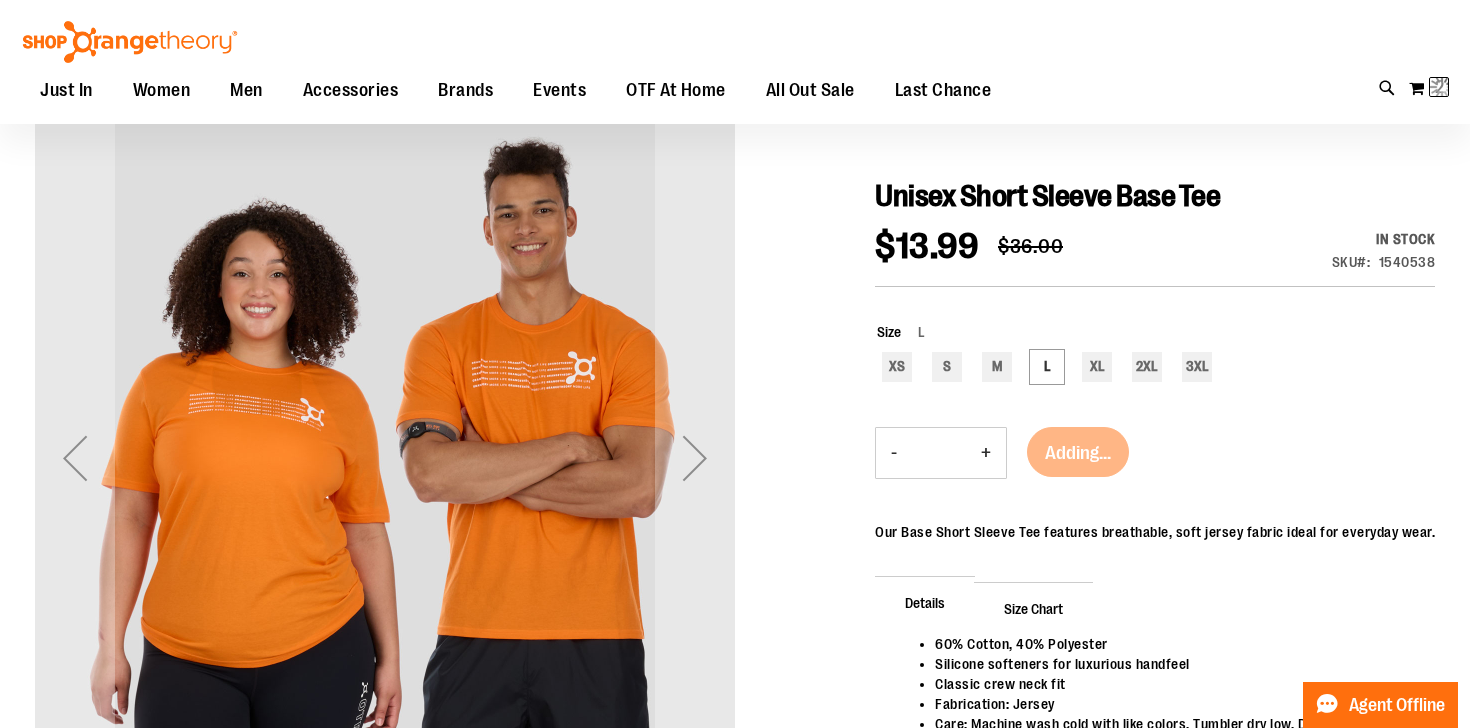 scroll, scrollTop: 167, scrollLeft: 0, axis: vertical 